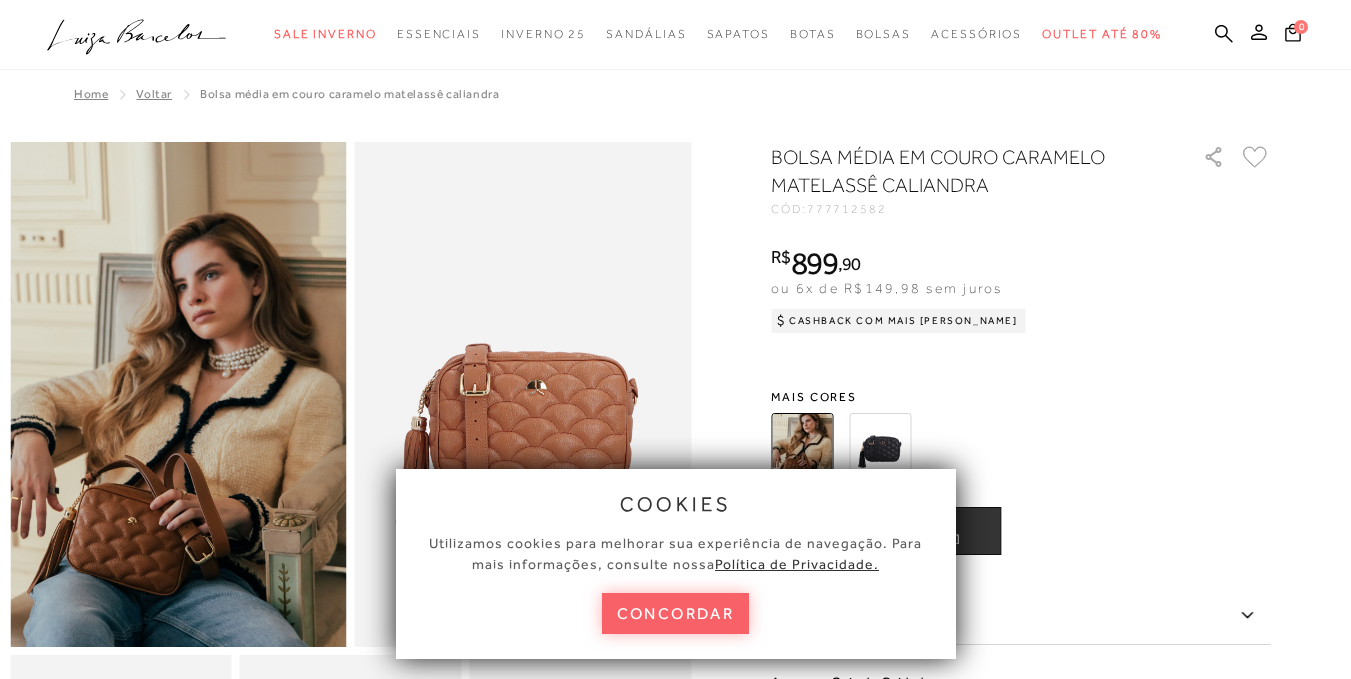 click on "concordar" at bounding box center (676, 613) 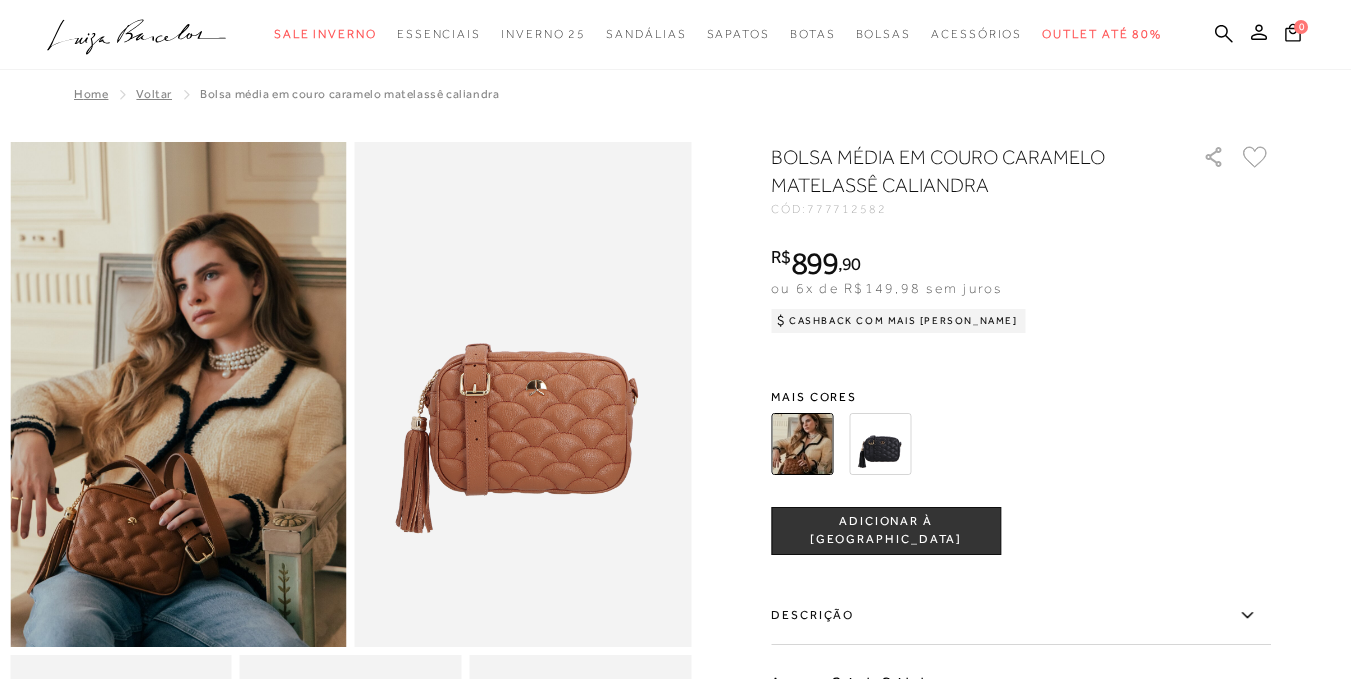 scroll, scrollTop: 0, scrollLeft: 0, axis: both 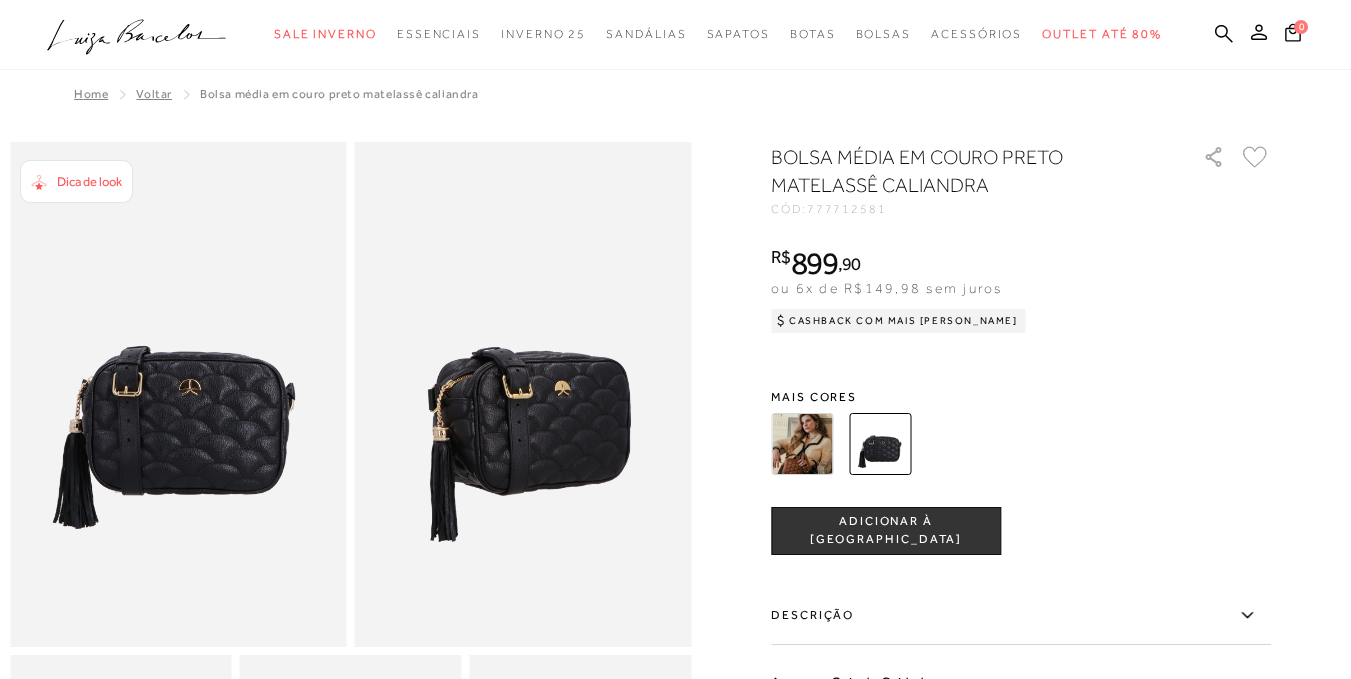 click at bounding box center [802, 444] 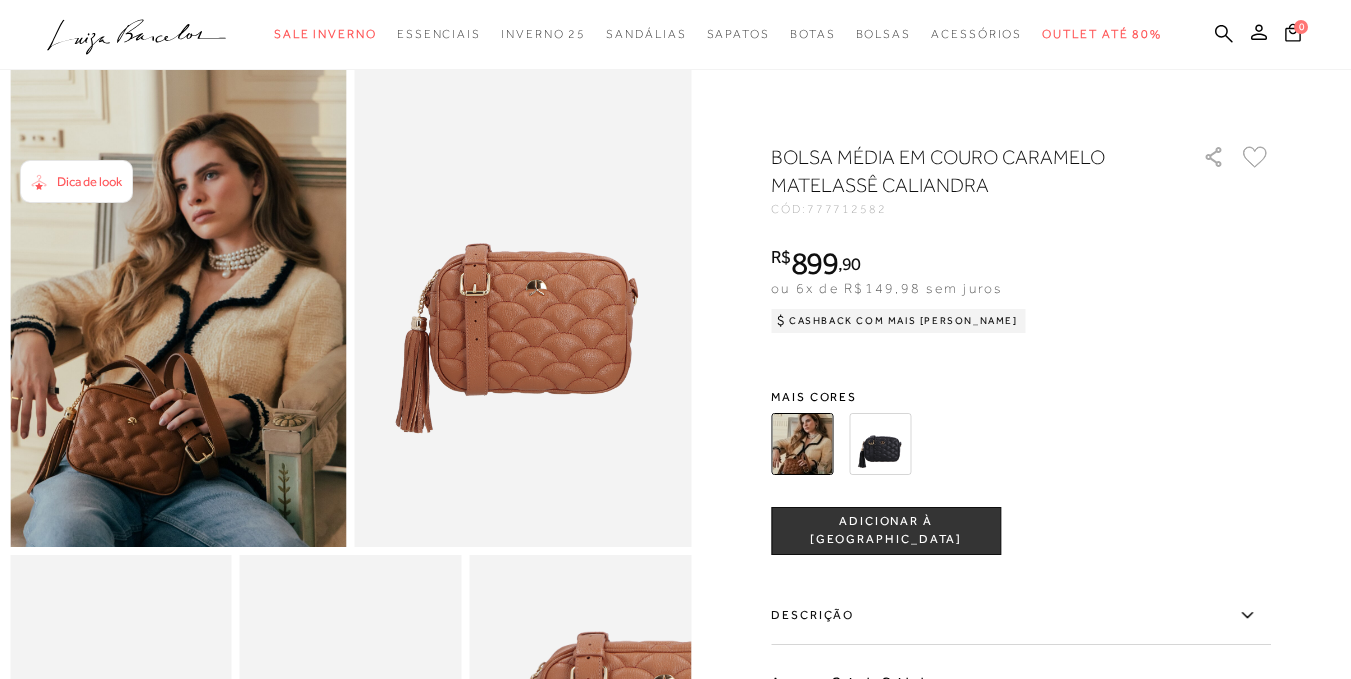 scroll, scrollTop: 500, scrollLeft: 0, axis: vertical 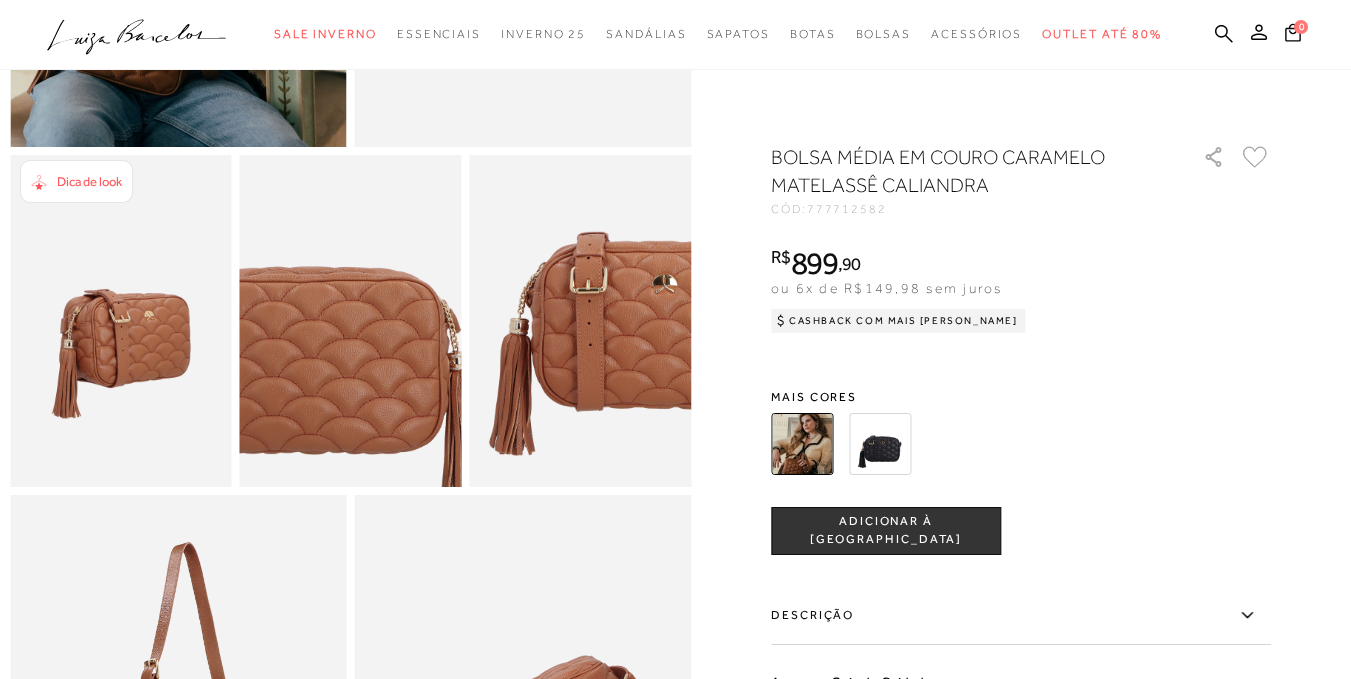 click at bounding box center (311, 321) 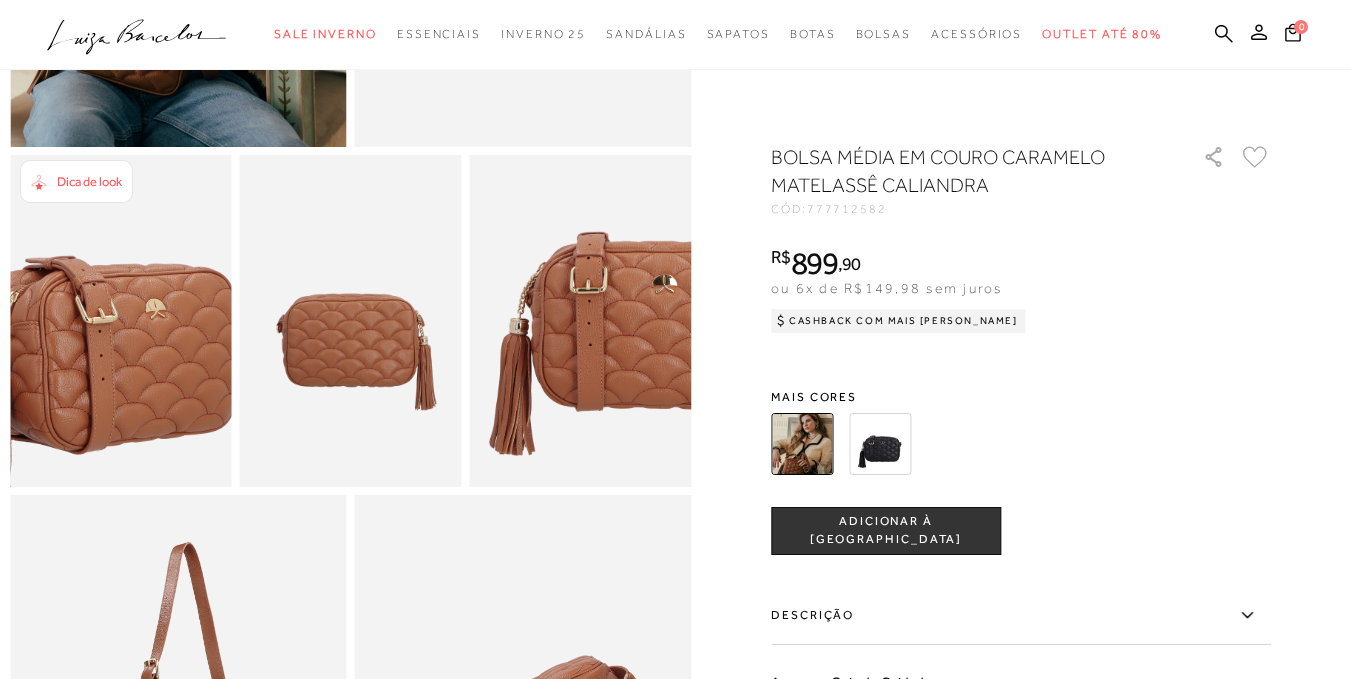 click at bounding box center (98, 319) 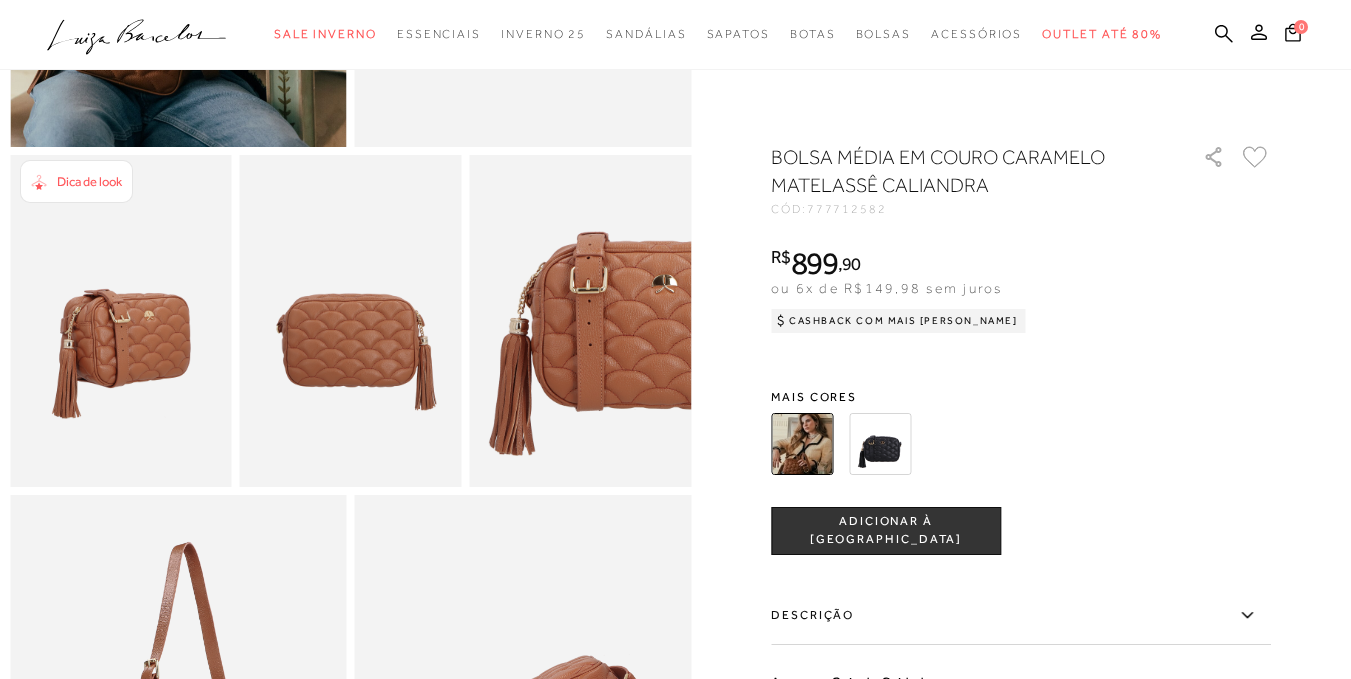 click at bounding box center (351, 321) 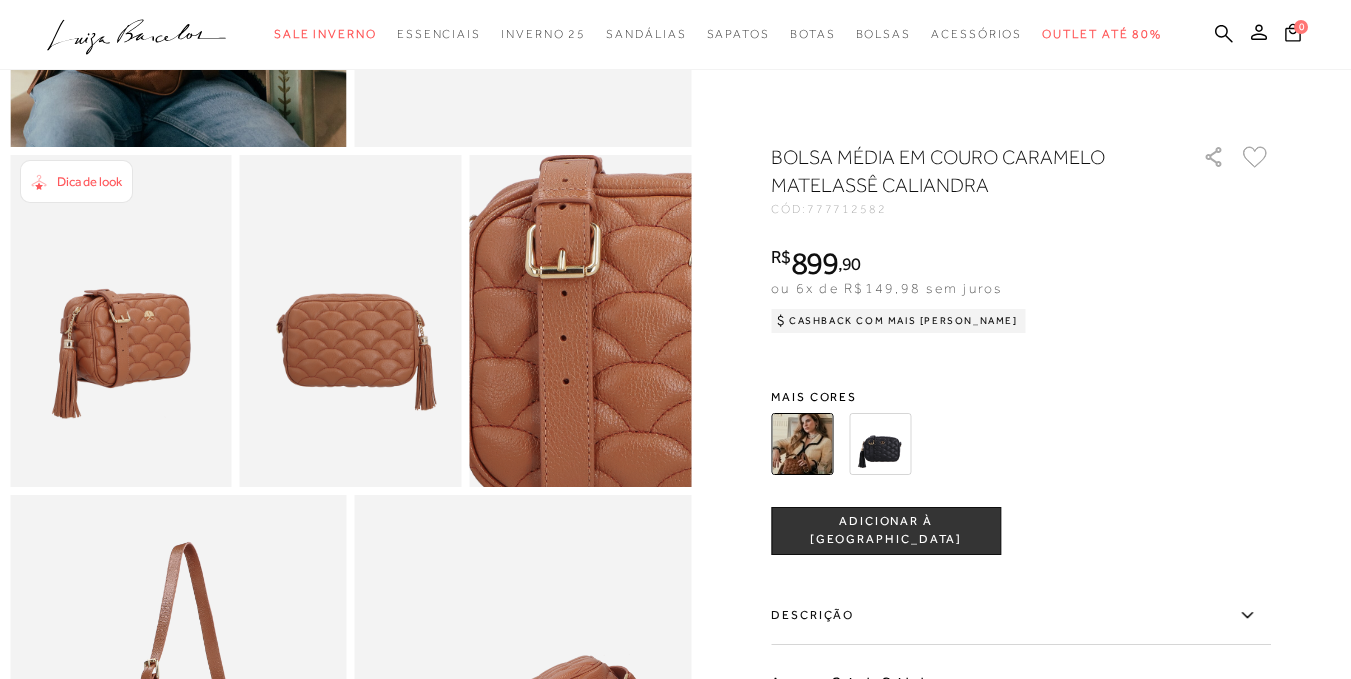 scroll, scrollTop: 900, scrollLeft: 0, axis: vertical 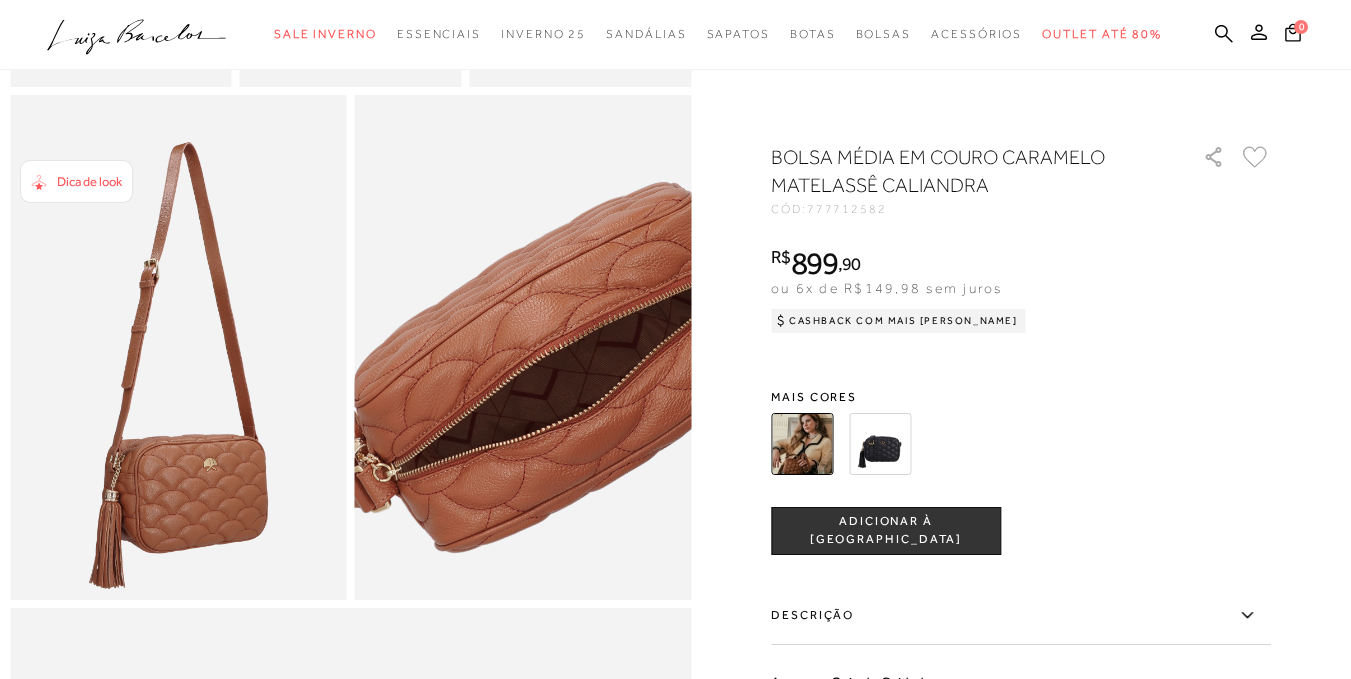 click at bounding box center (537, 366) 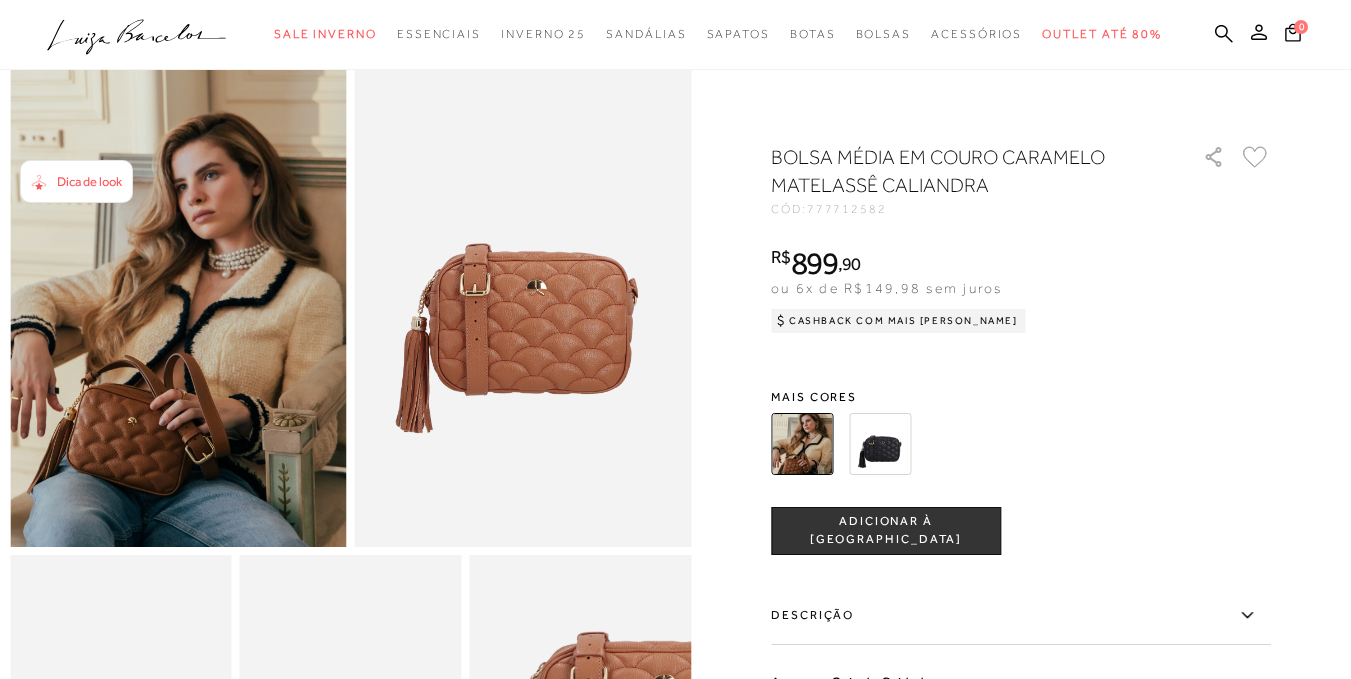 scroll, scrollTop: 0, scrollLeft: 0, axis: both 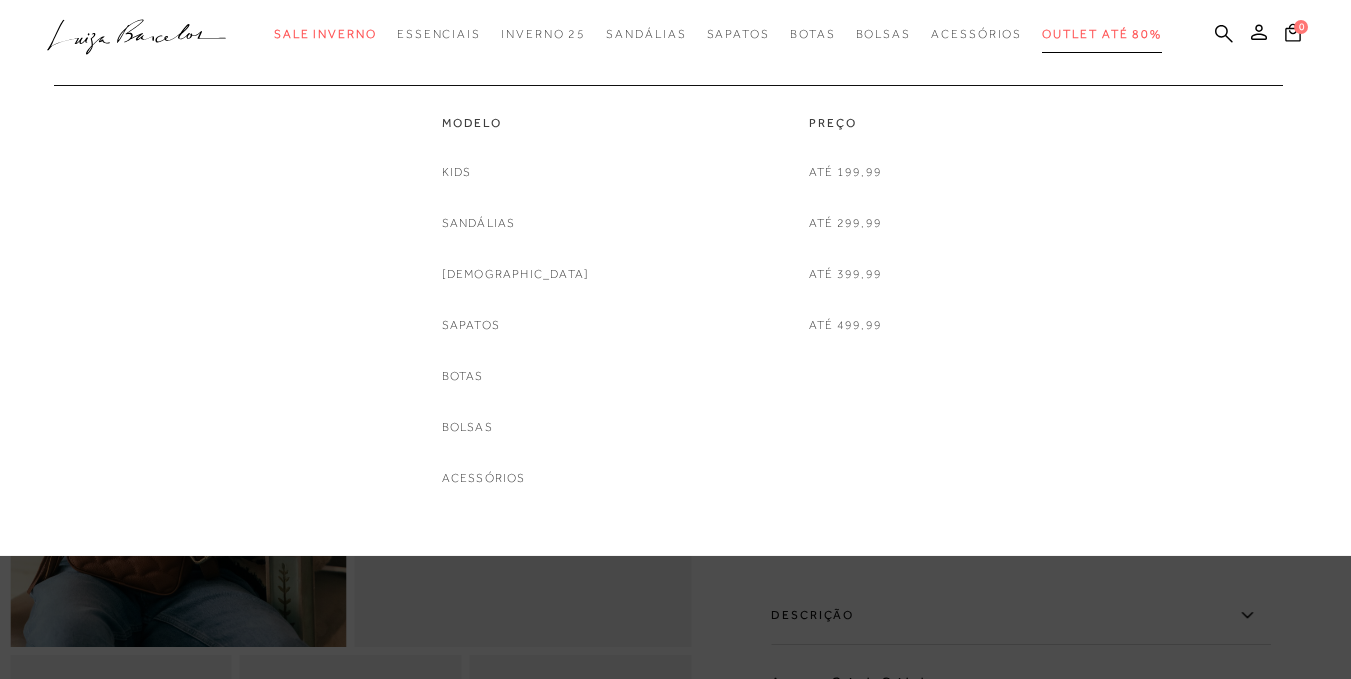 click on "Outlet até 80%" at bounding box center [1102, 34] 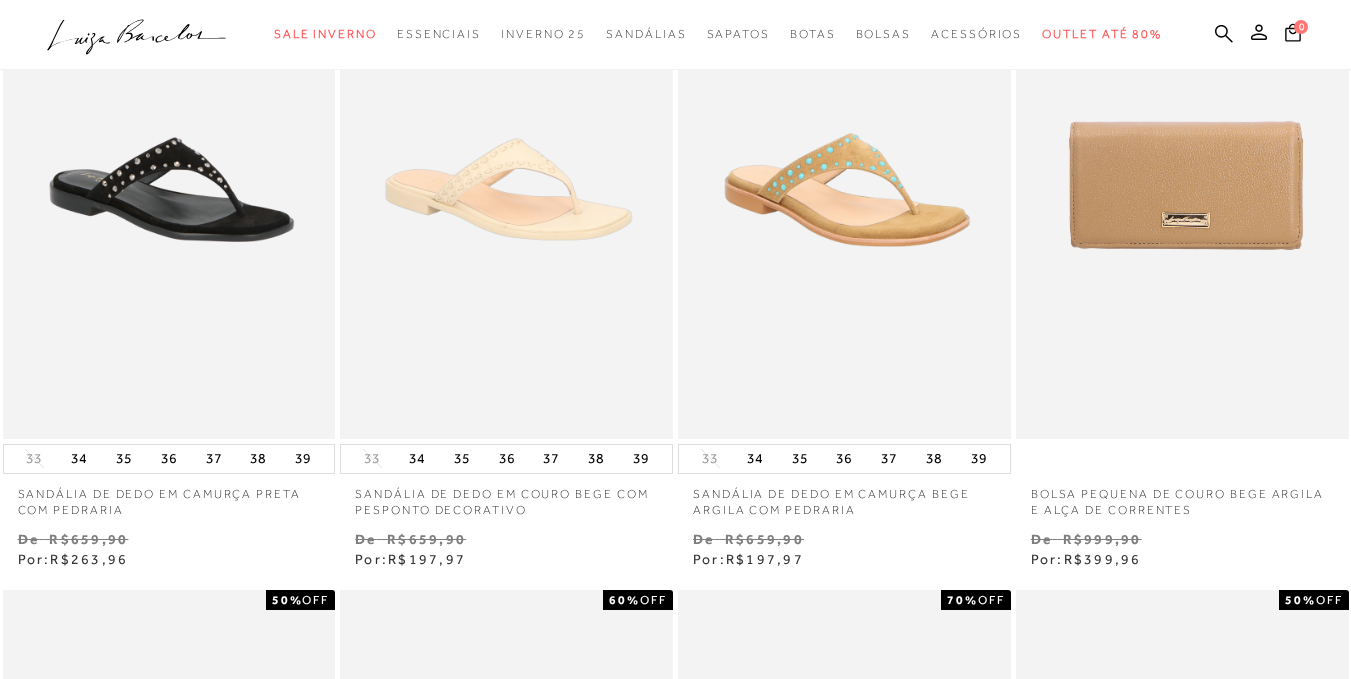 scroll, scrollTop: 0, scrollLeft: 0, axis: both 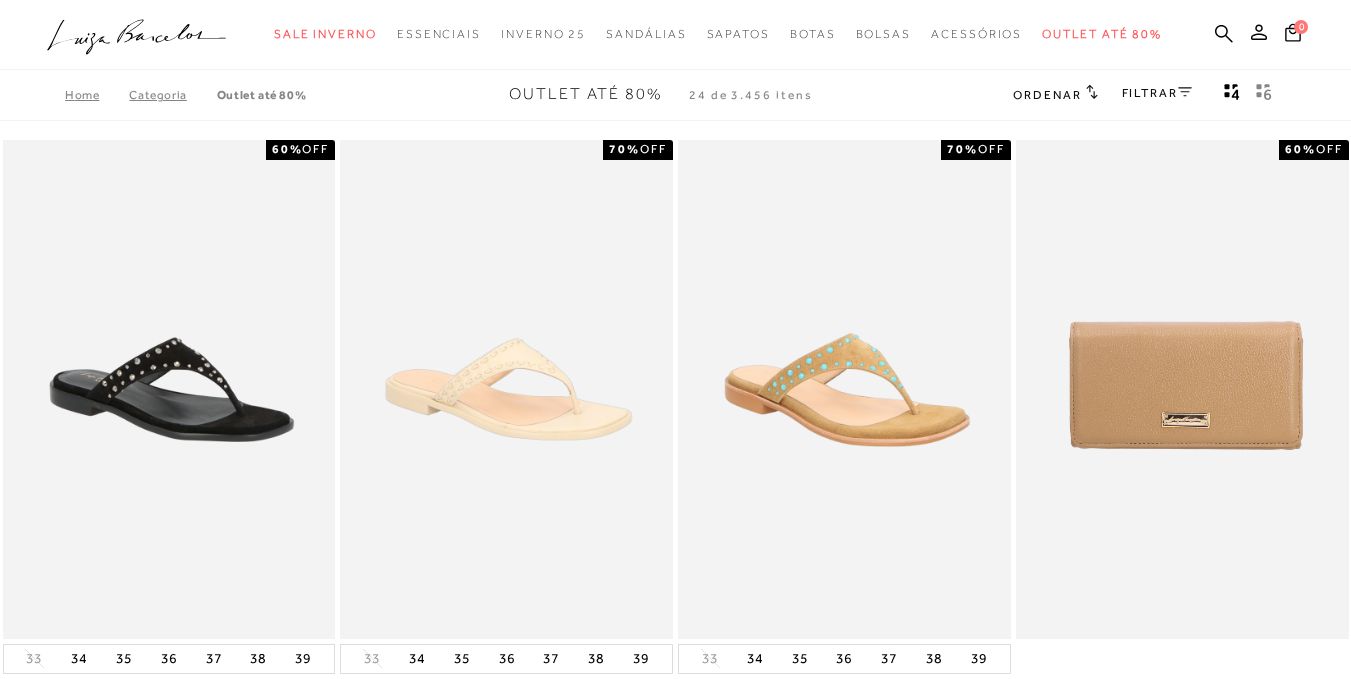 click 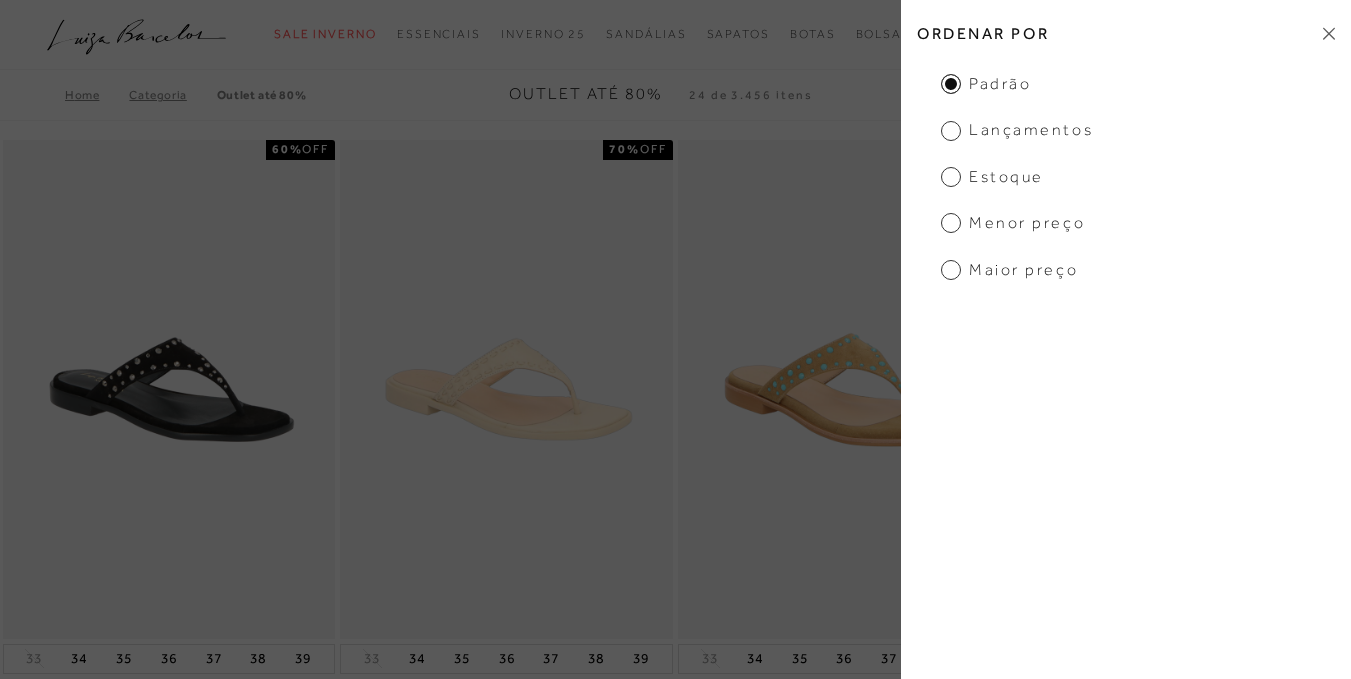click on "Padrão" at bounding box center [986, 84] 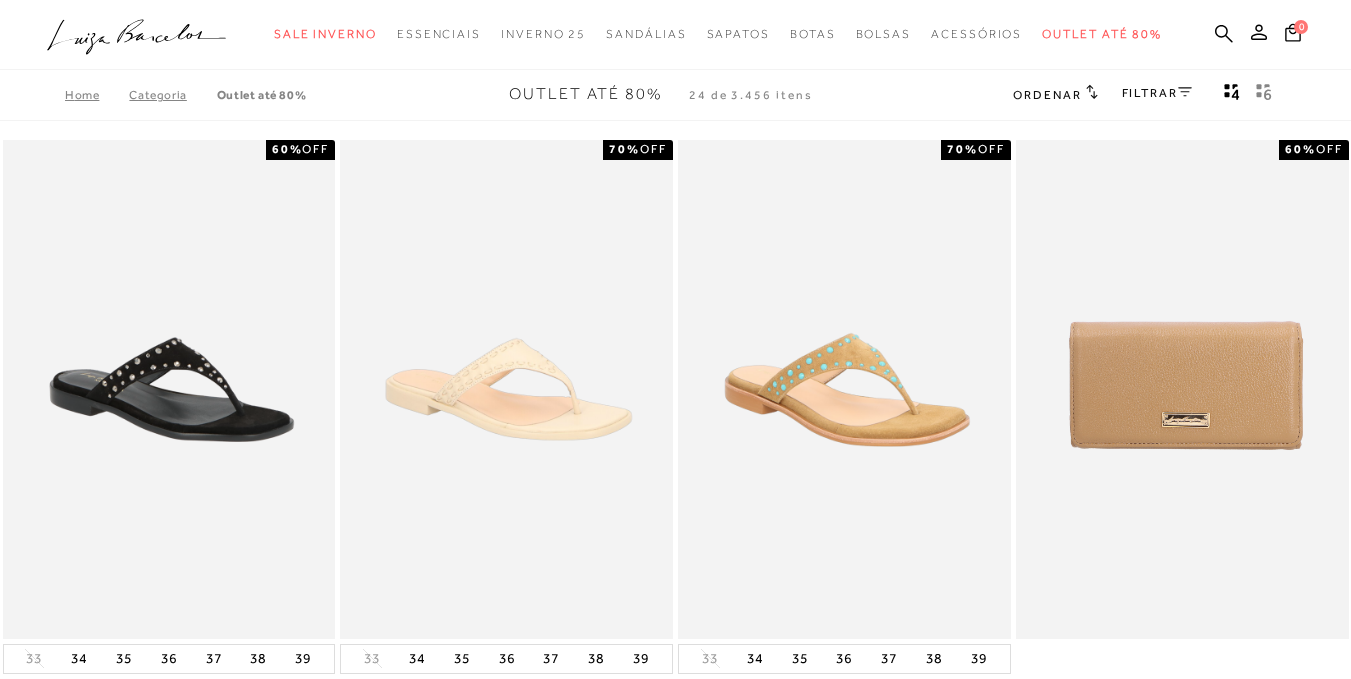 scroll, scrollTop: 0, scrollLeft: 0, axis: both 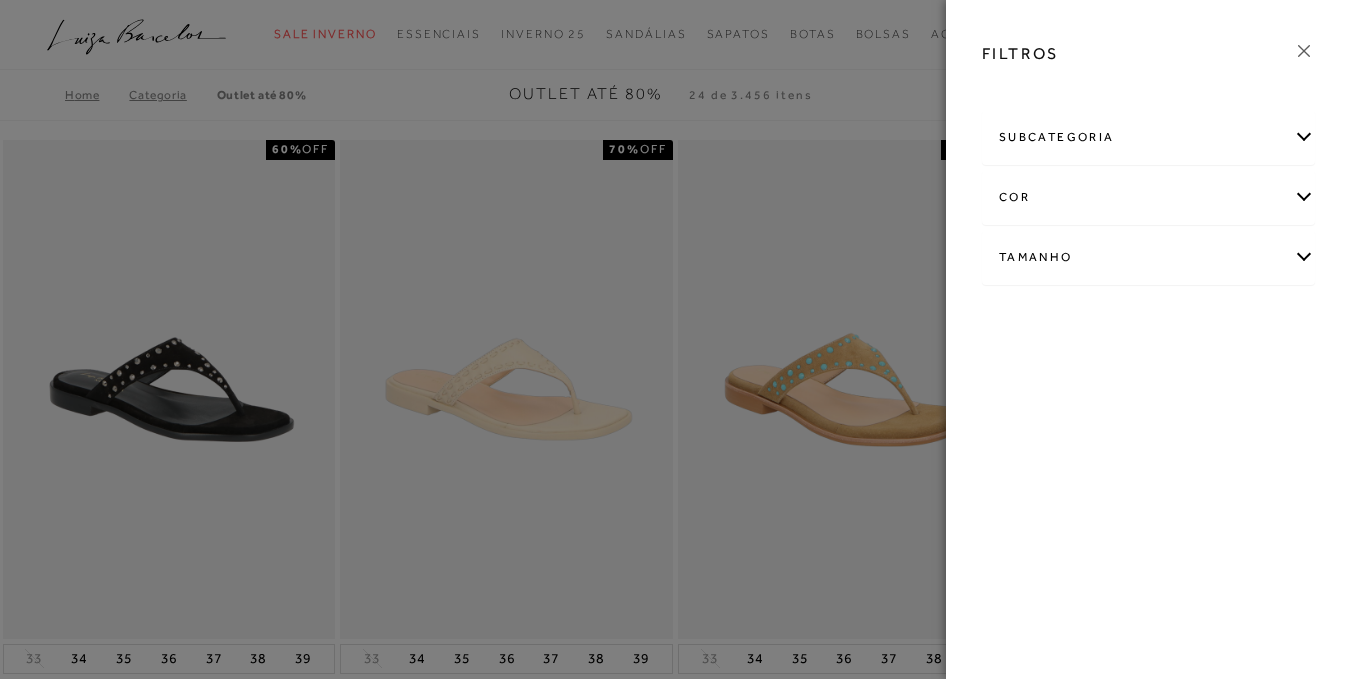 click 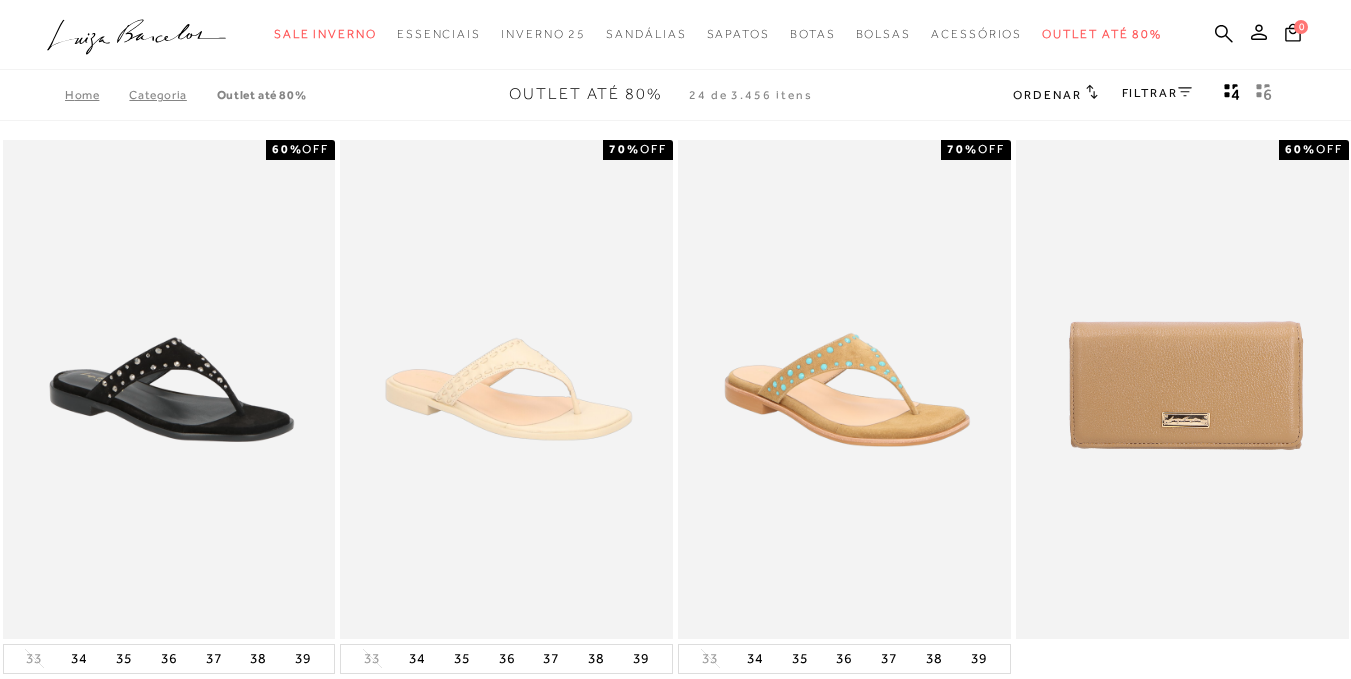 click on "Ordenar" at bounding box center [1055, 94] 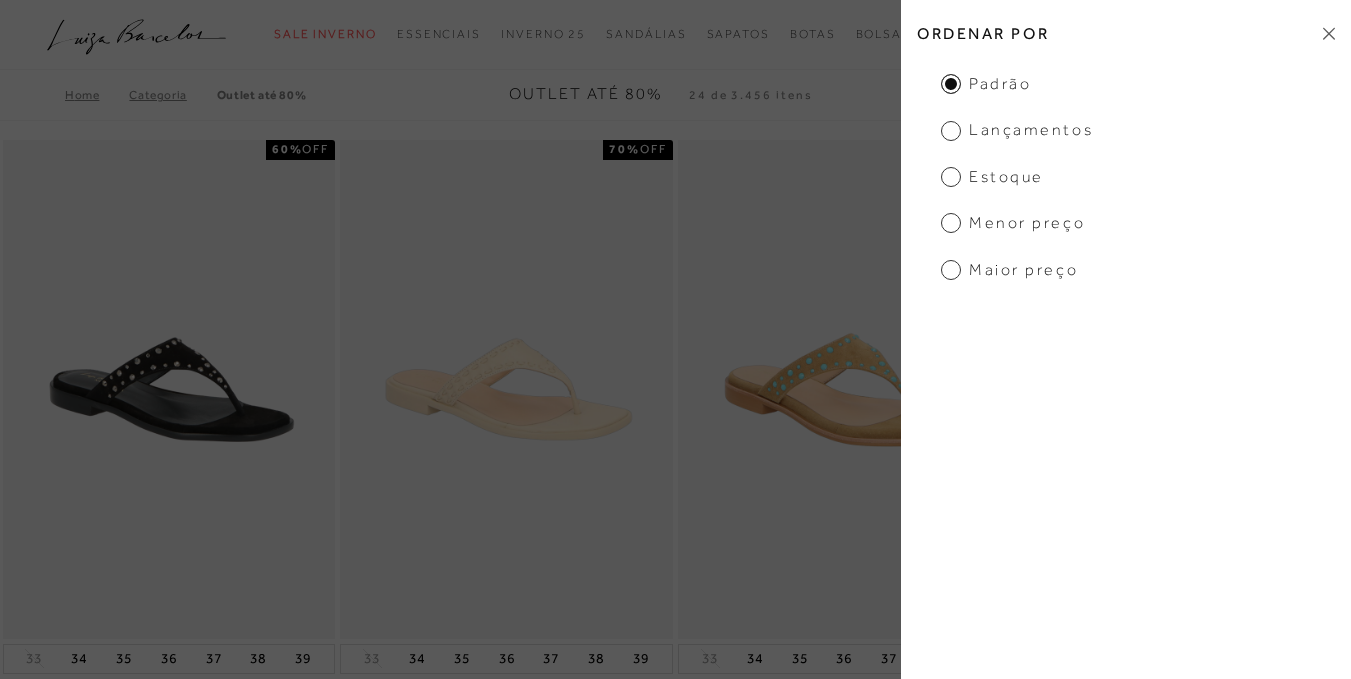 click on "Menor preço" at bounding box center (1013, 223) 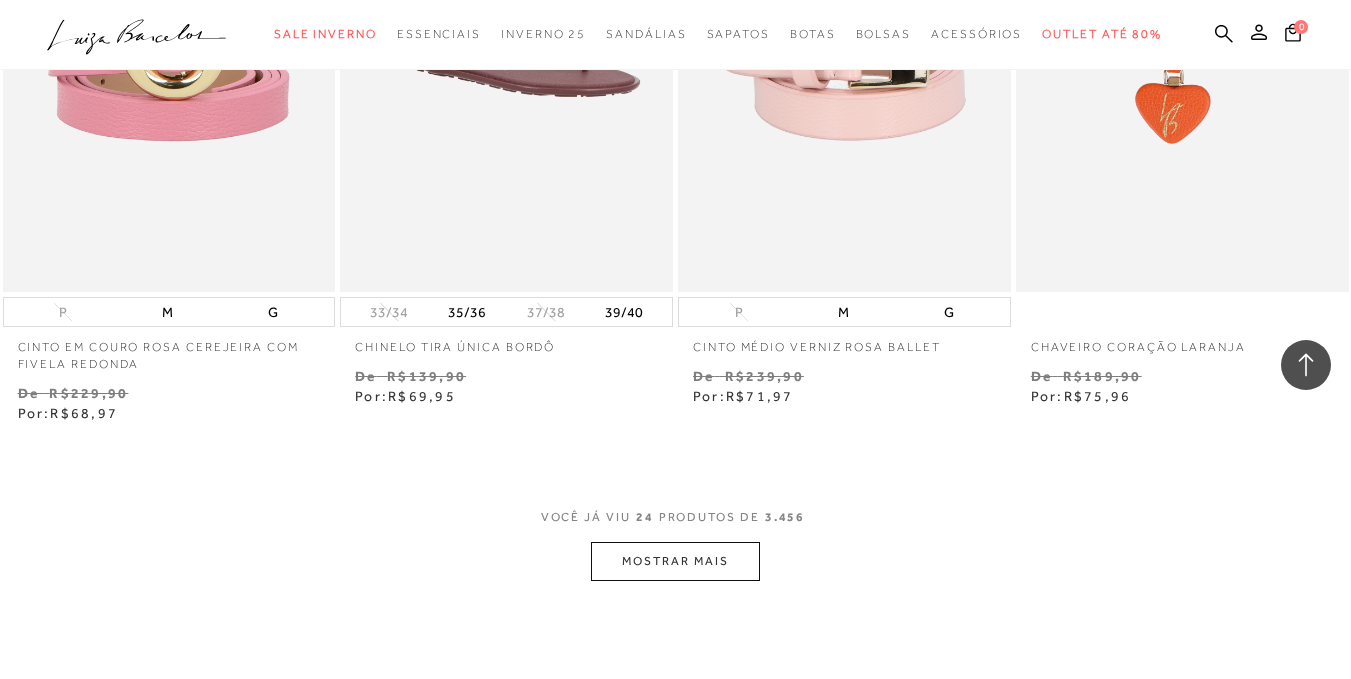scroll, scrollTop: 7600, scrollLeft: 0, axis: vertical 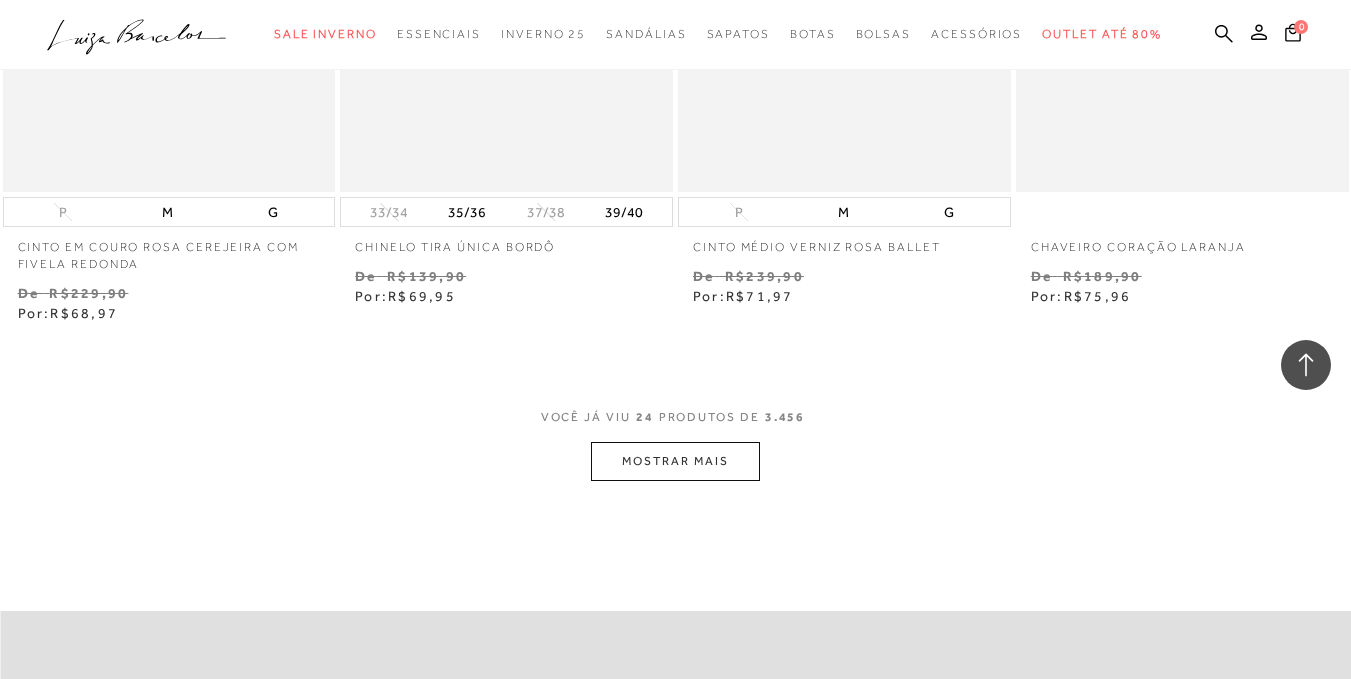 click on "MOSTRAR MAIS" at bounding box center [675, 461] 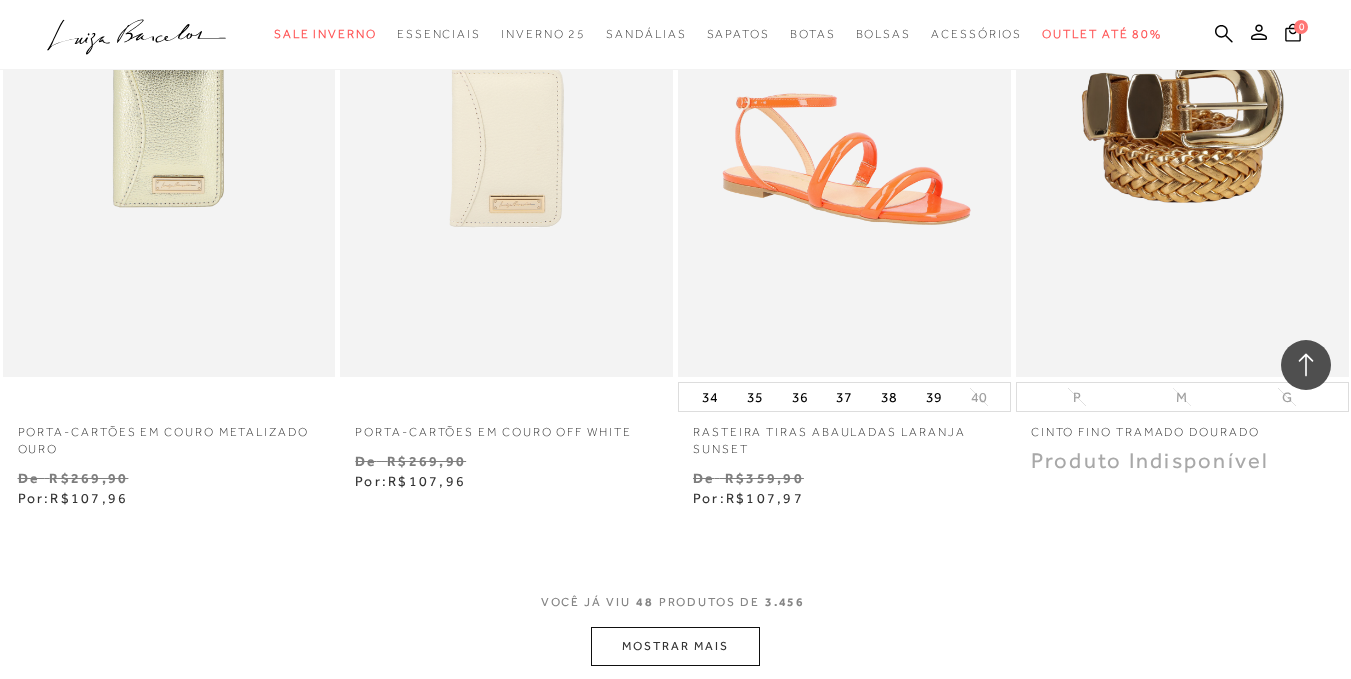 scroll, scrollTop: 11700, scrollLeft: 0, axis: vertical 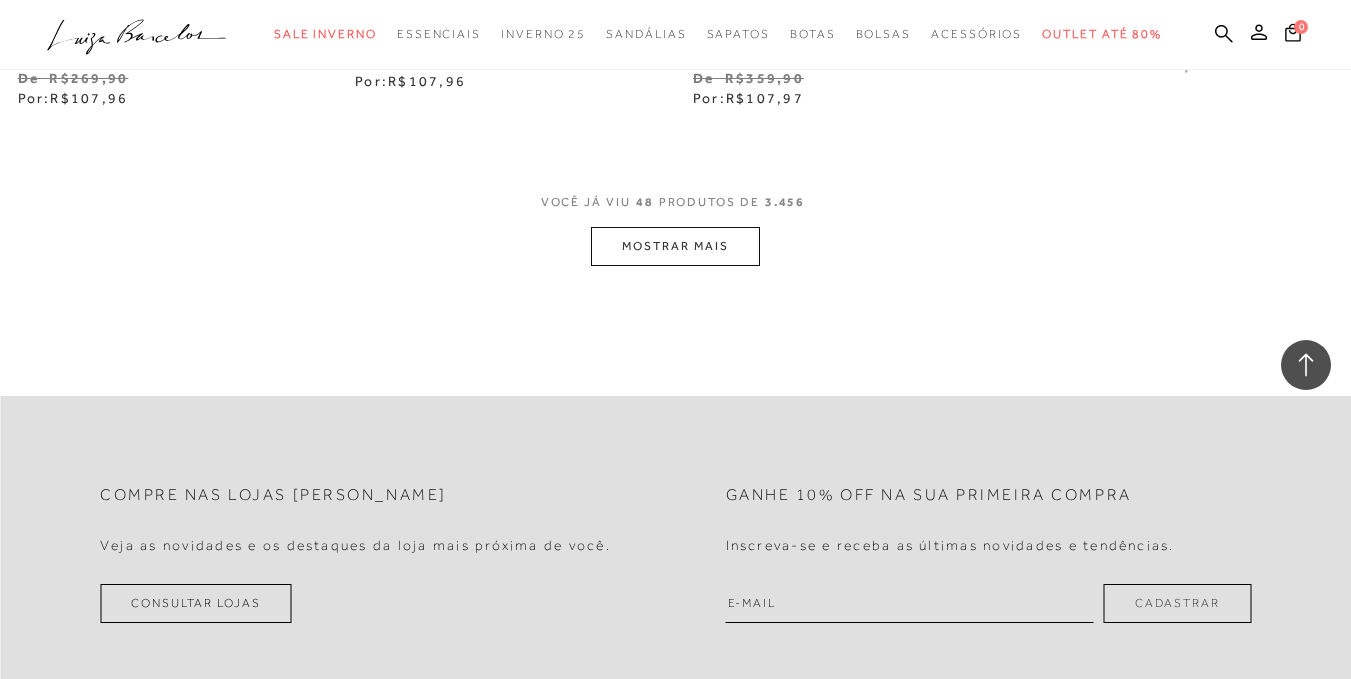click on "MOSTRAR MAIS" at bounding box center (675, 246) 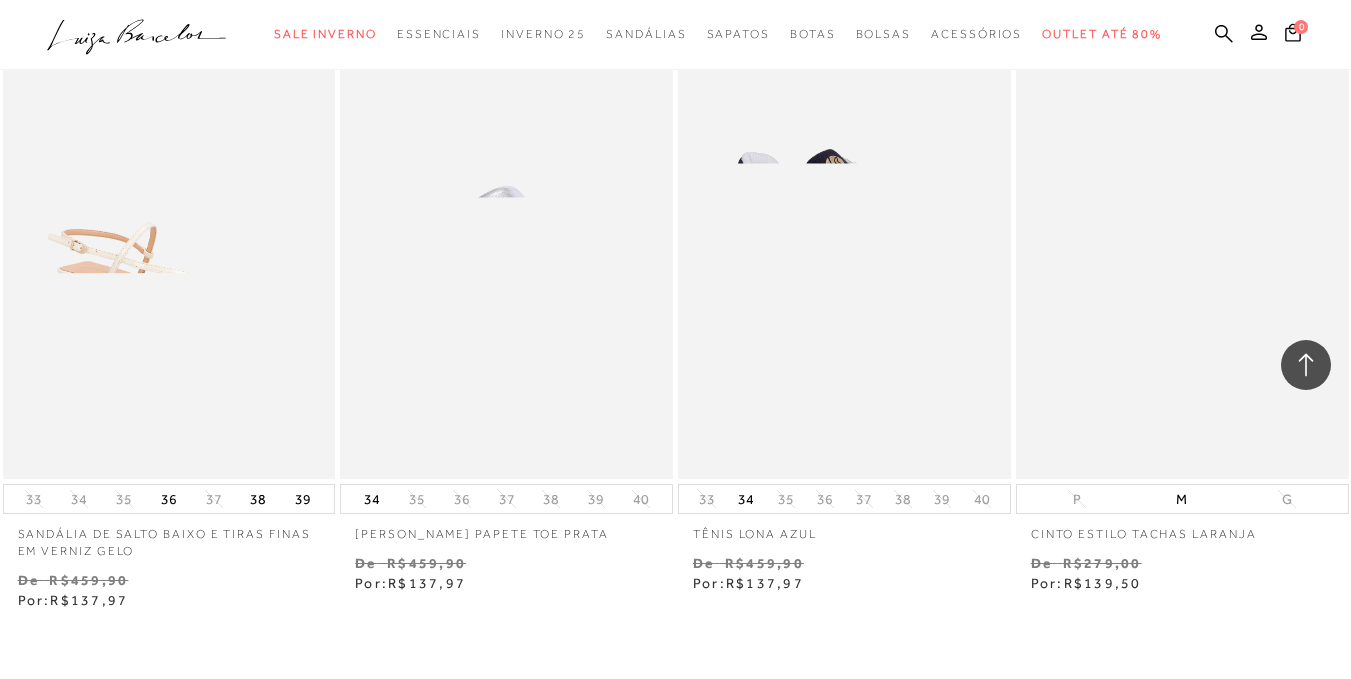 scroll, scrollTop: 15500, scrollLeft: 0, axis: vertical 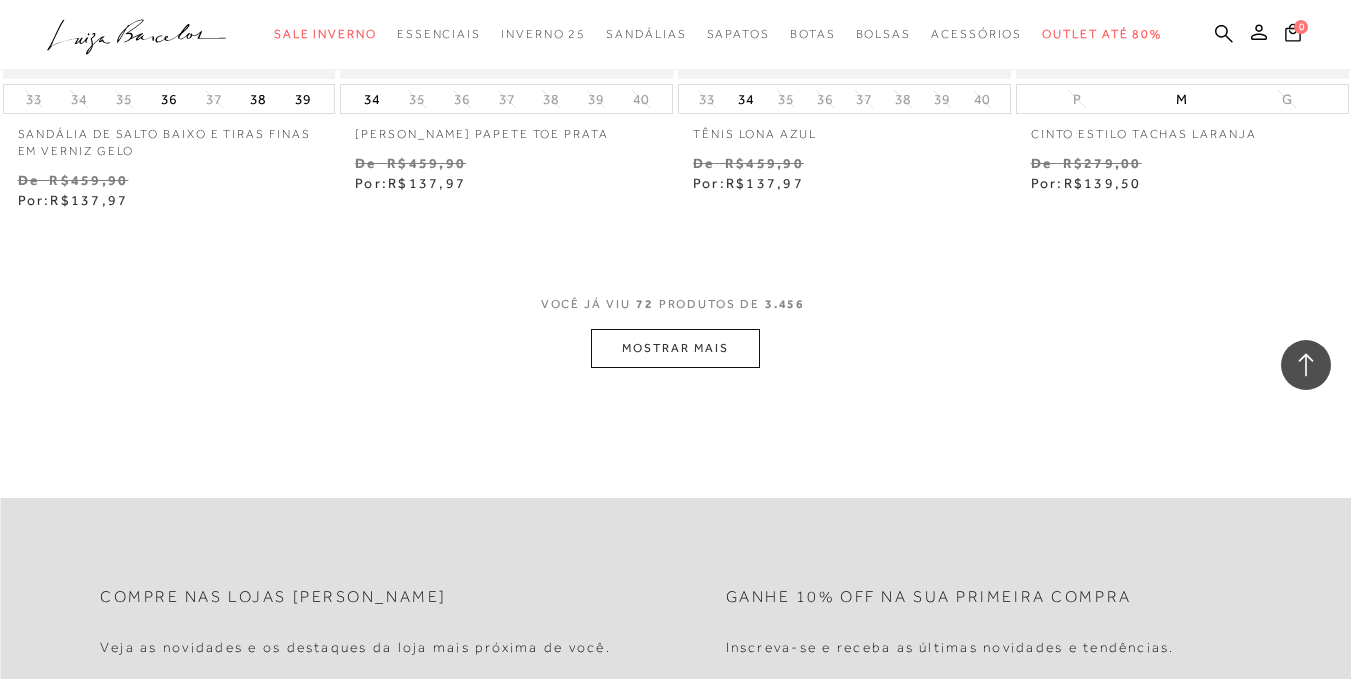 click on "MOSTRAR MAIS" at bounding box center [675, 348] 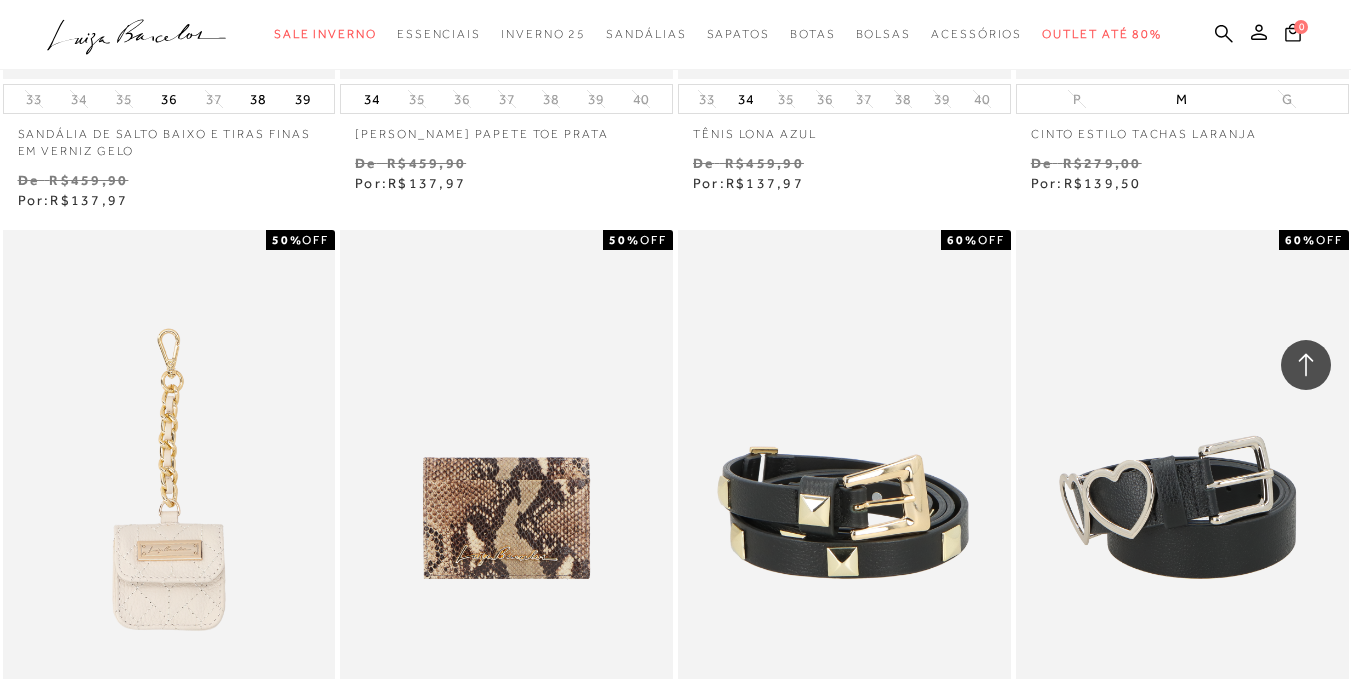 scroll, scrollTop: 15800, scrollLeft: 0, axis: vertical 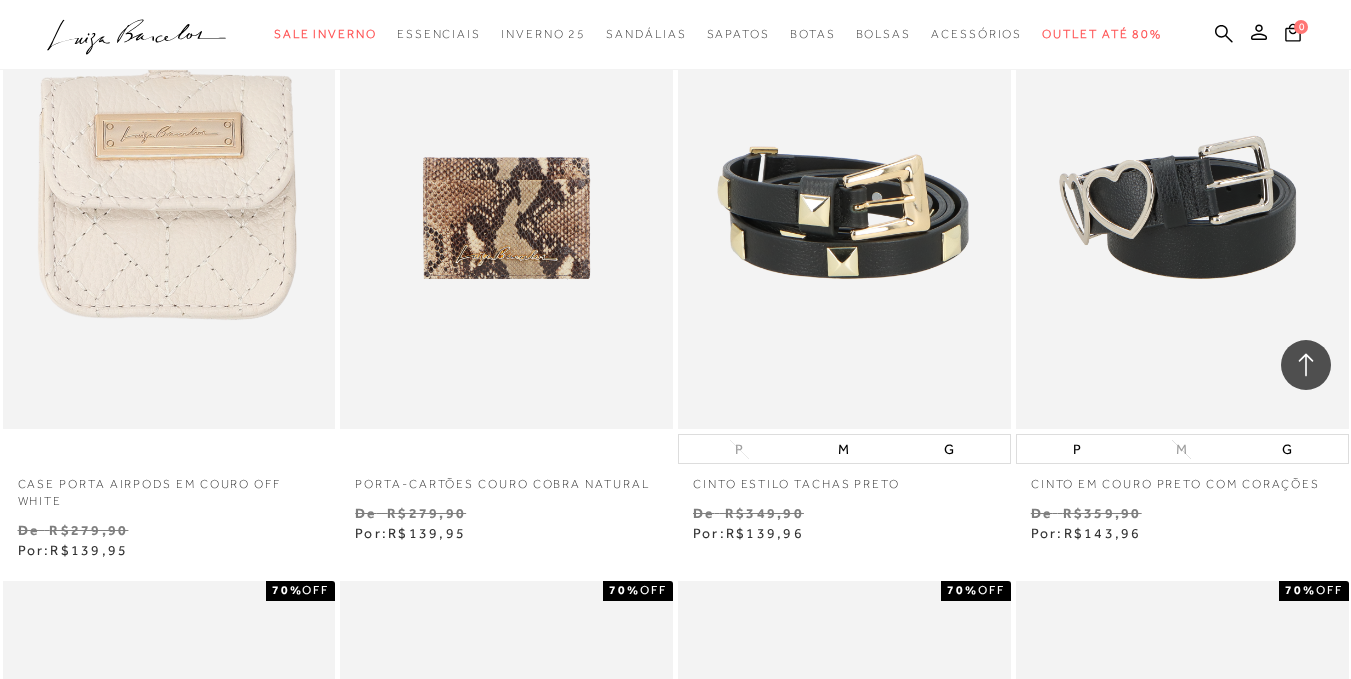 click at bounding box center (170, 179) 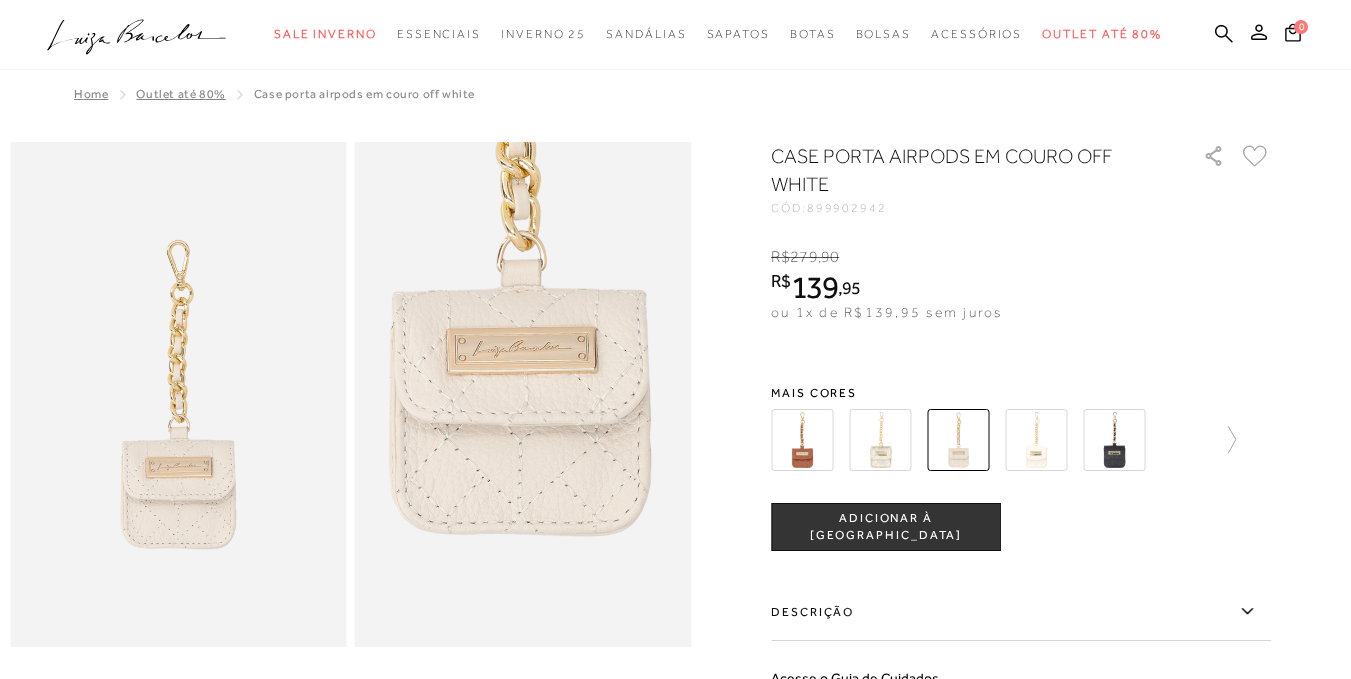 scroll, scrollTop: 0, scrollLeft: 0, axis: both 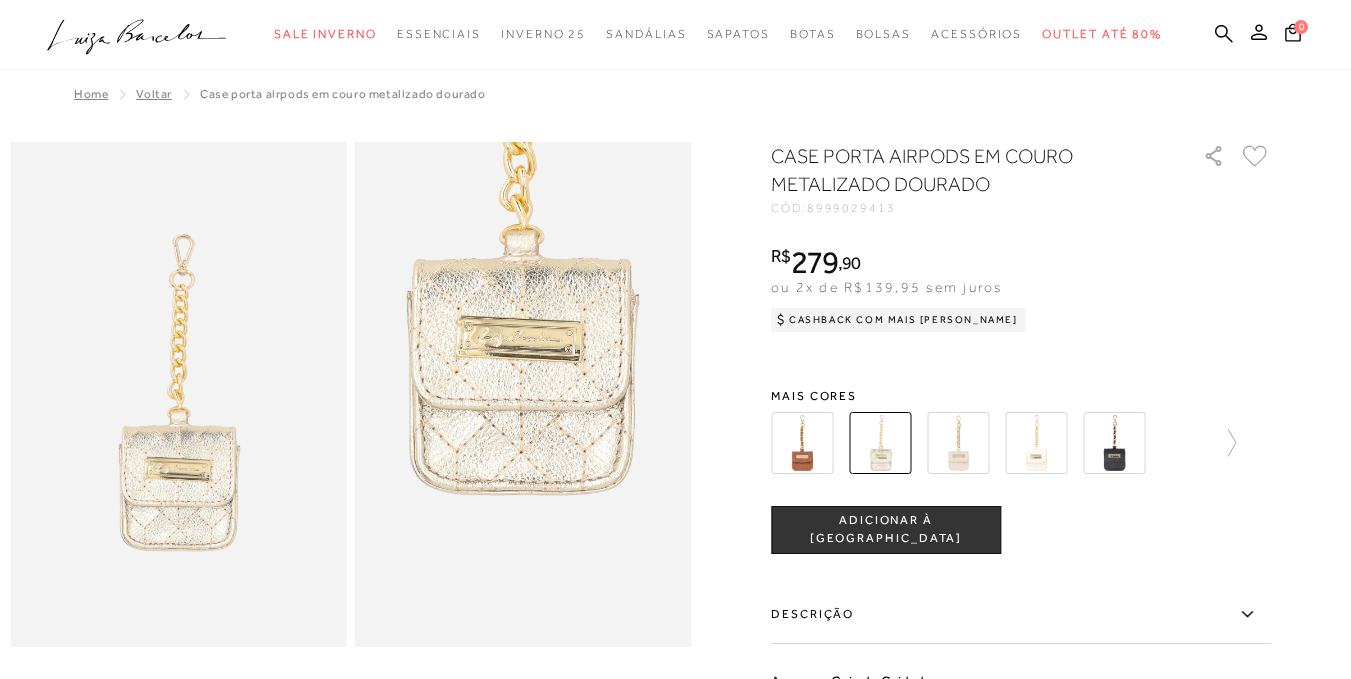 click at bounding box center (958, 443) 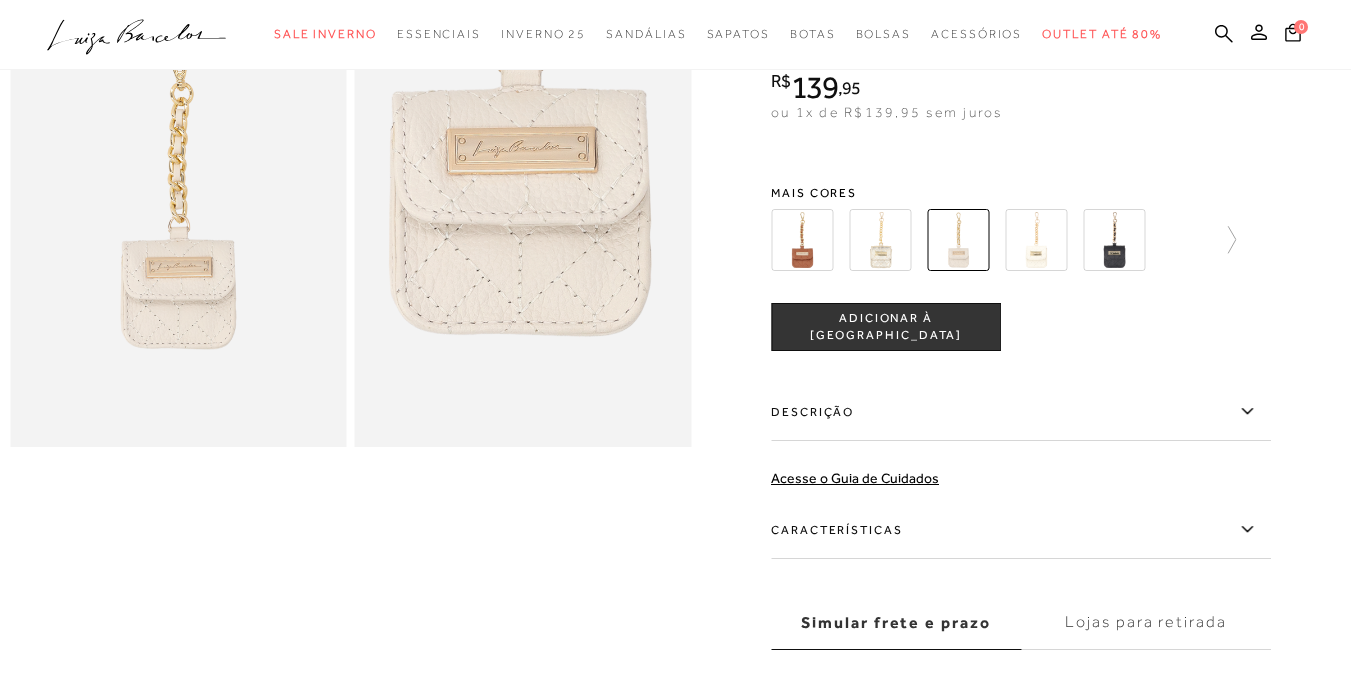 scroll, scrollTop: 100, scrollLeft: 0, axis: vertical 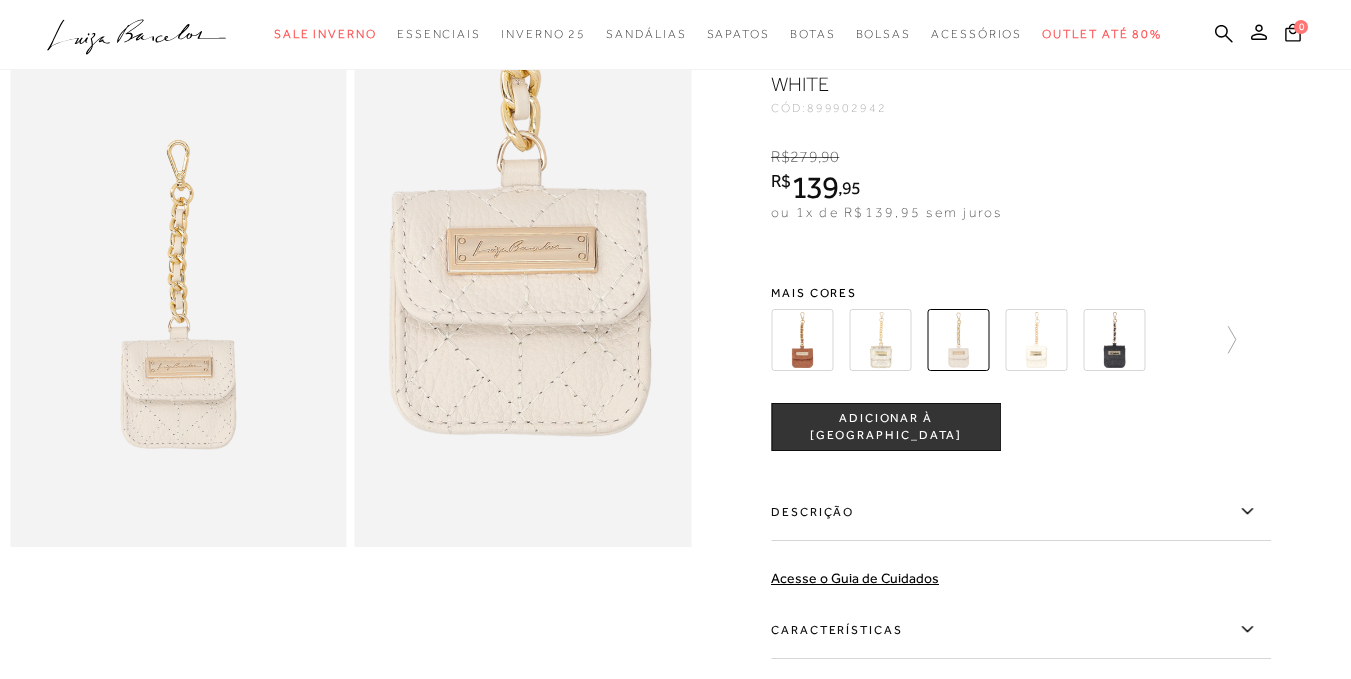 click at bounding box center (1036, 340) 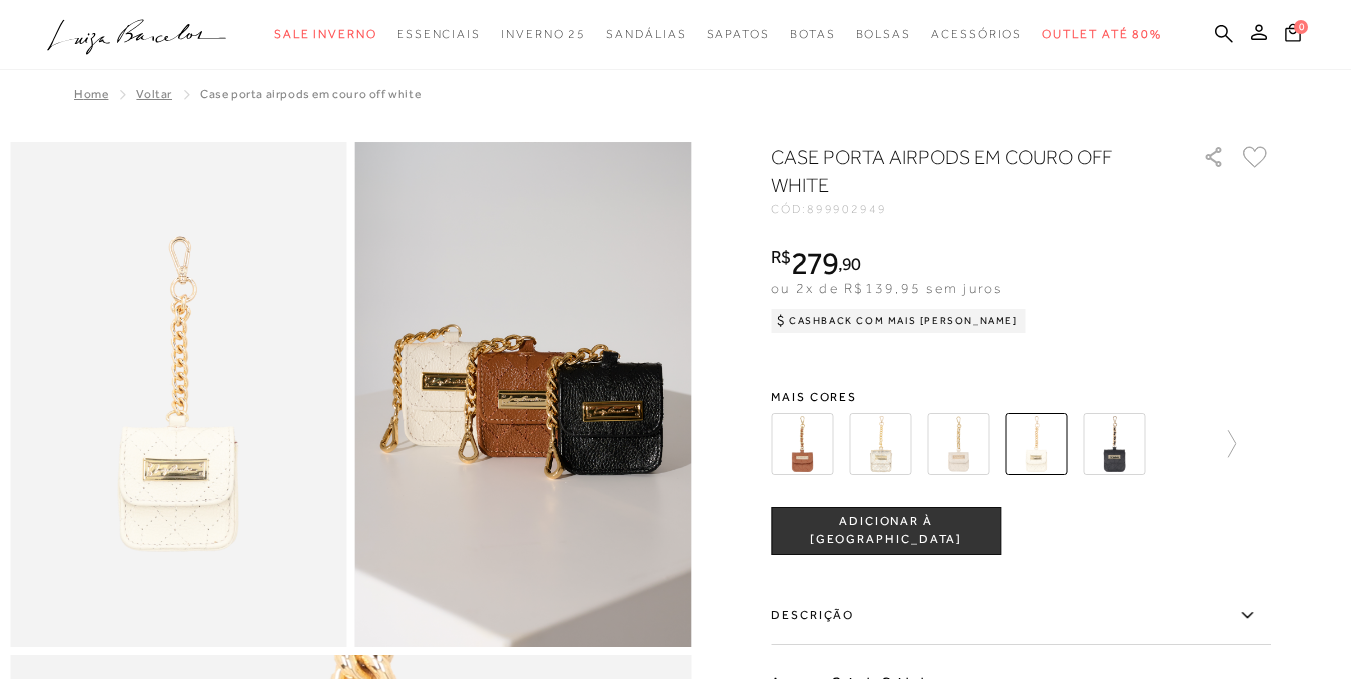 scroll, scrollTop: 0, scrollLeft: 0, axis: both 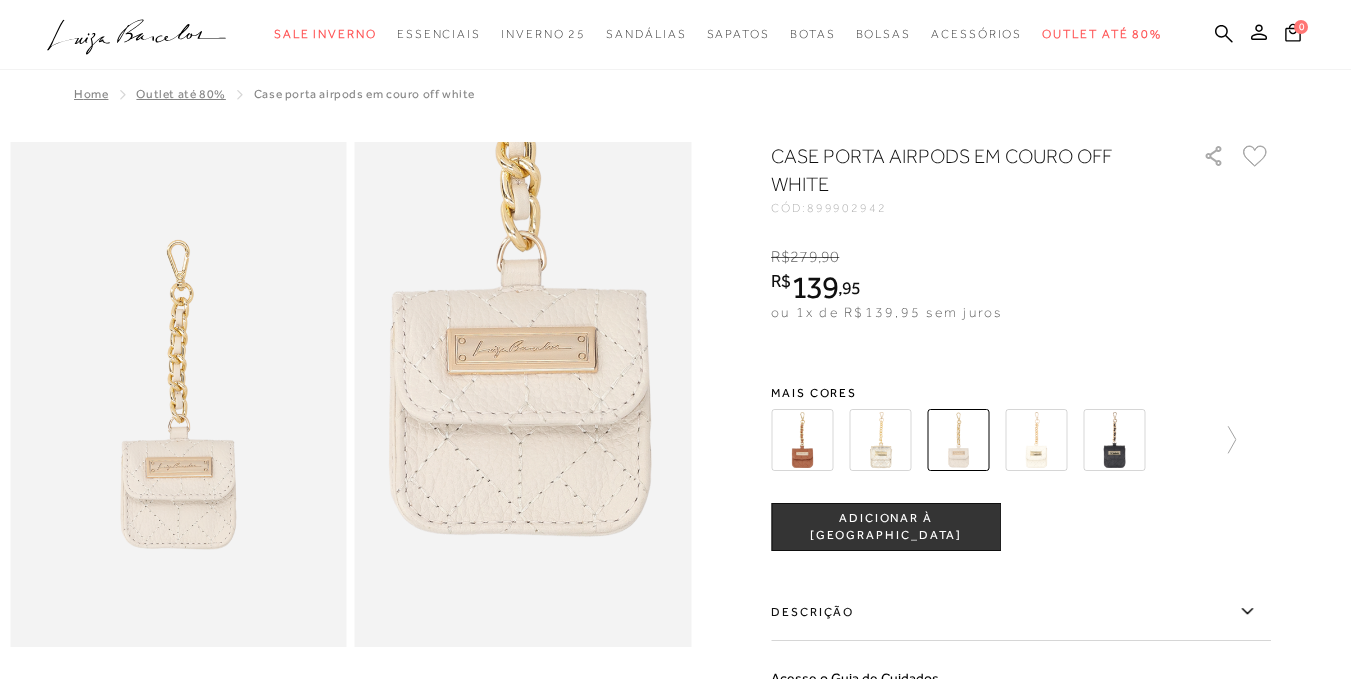 click at bounding box center (1036, 440) 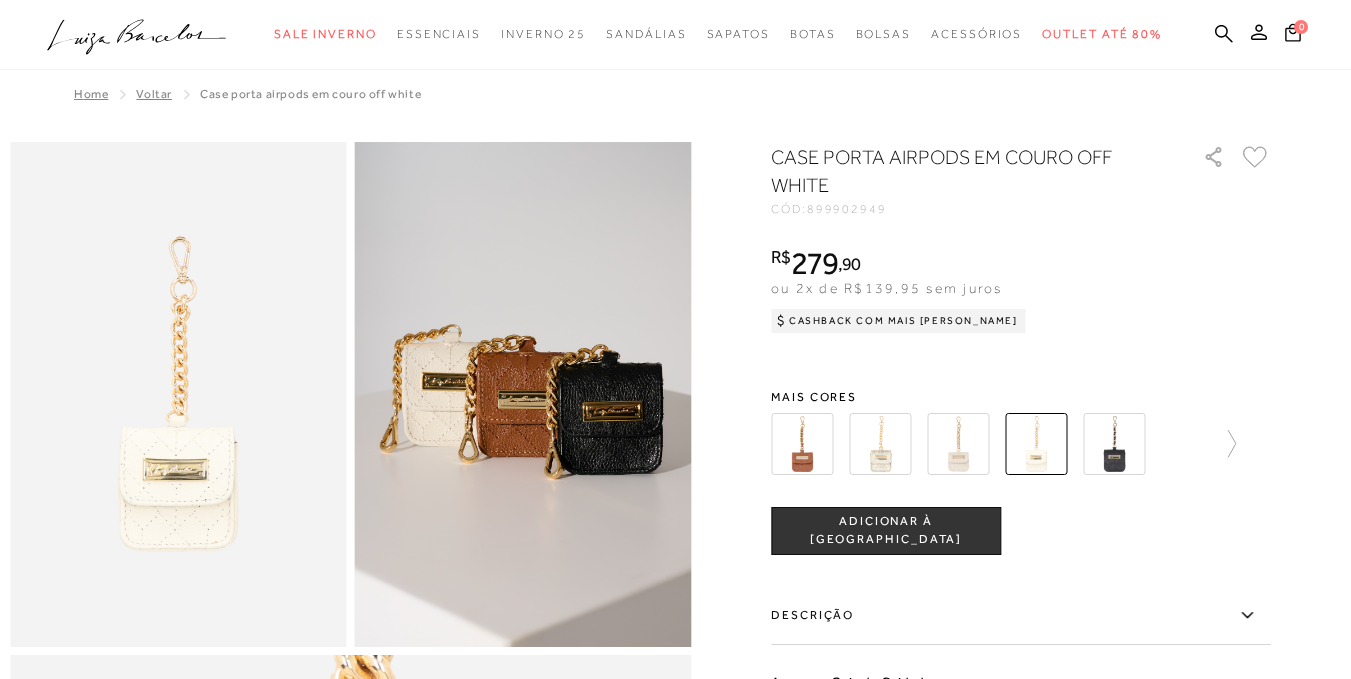 scroll, scrollTop: 0, scrollLeft: 0, axis: both 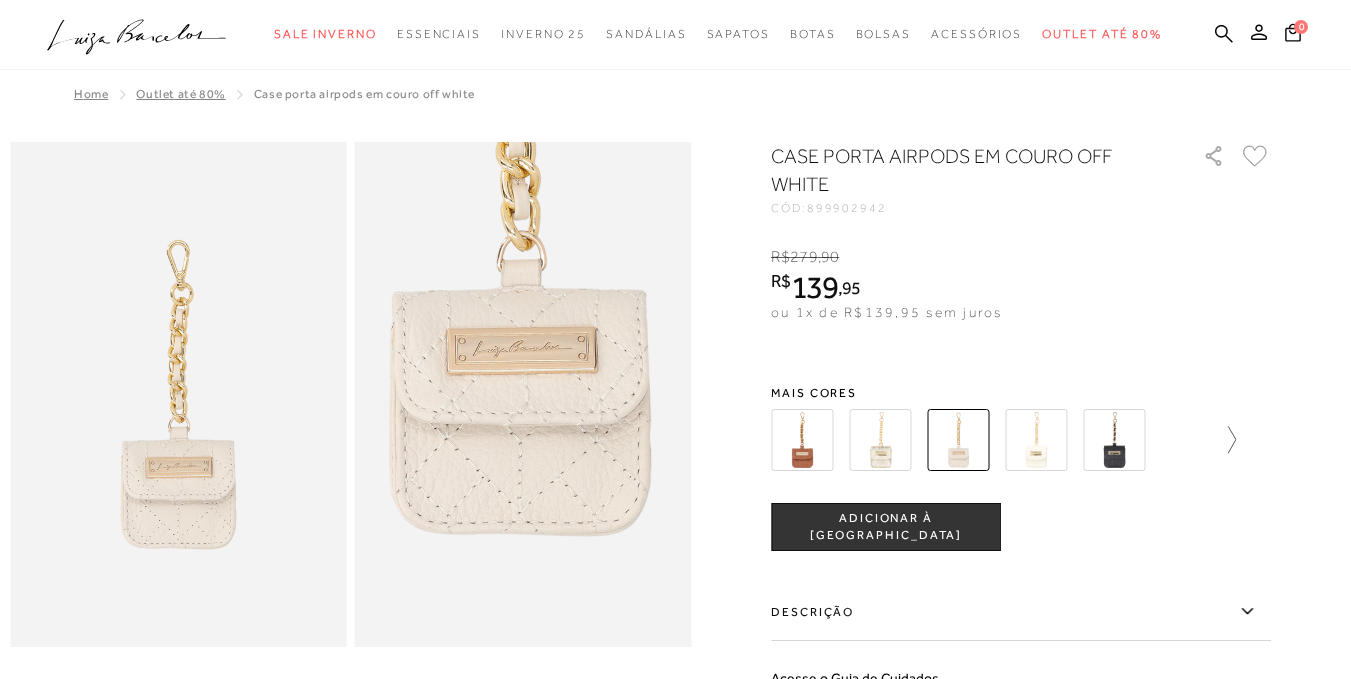 click 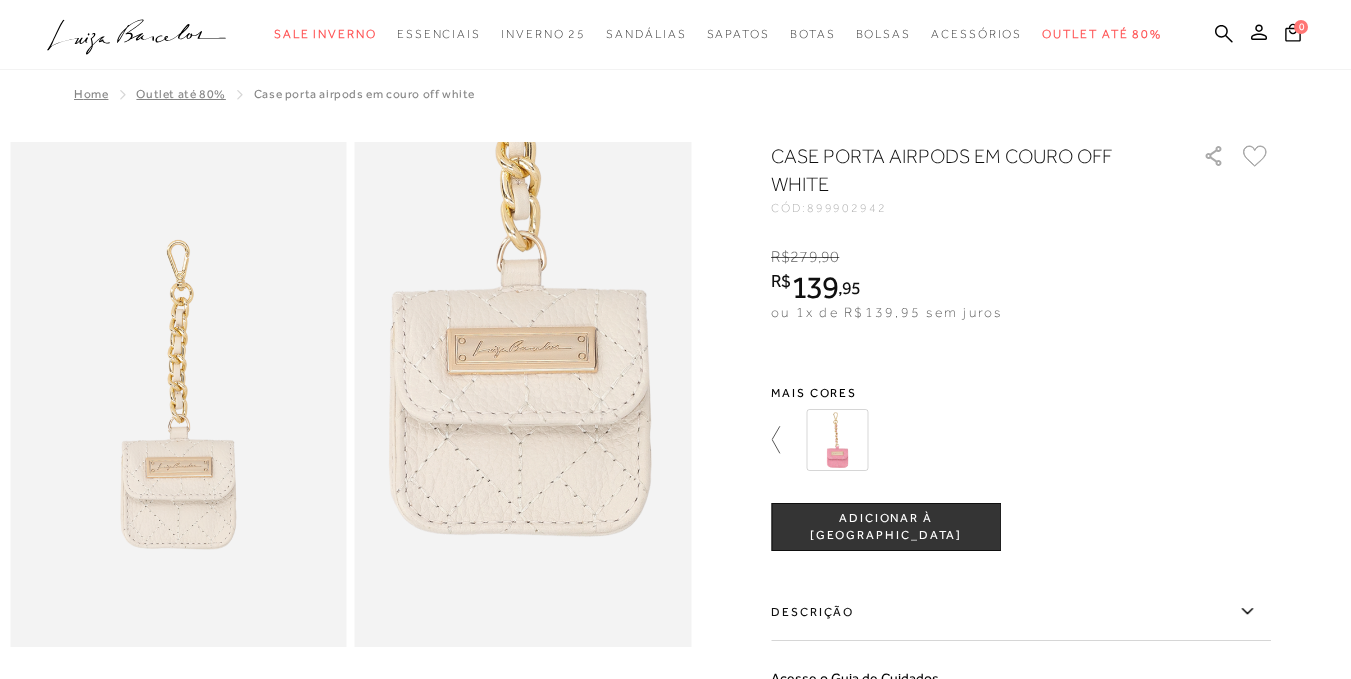 click 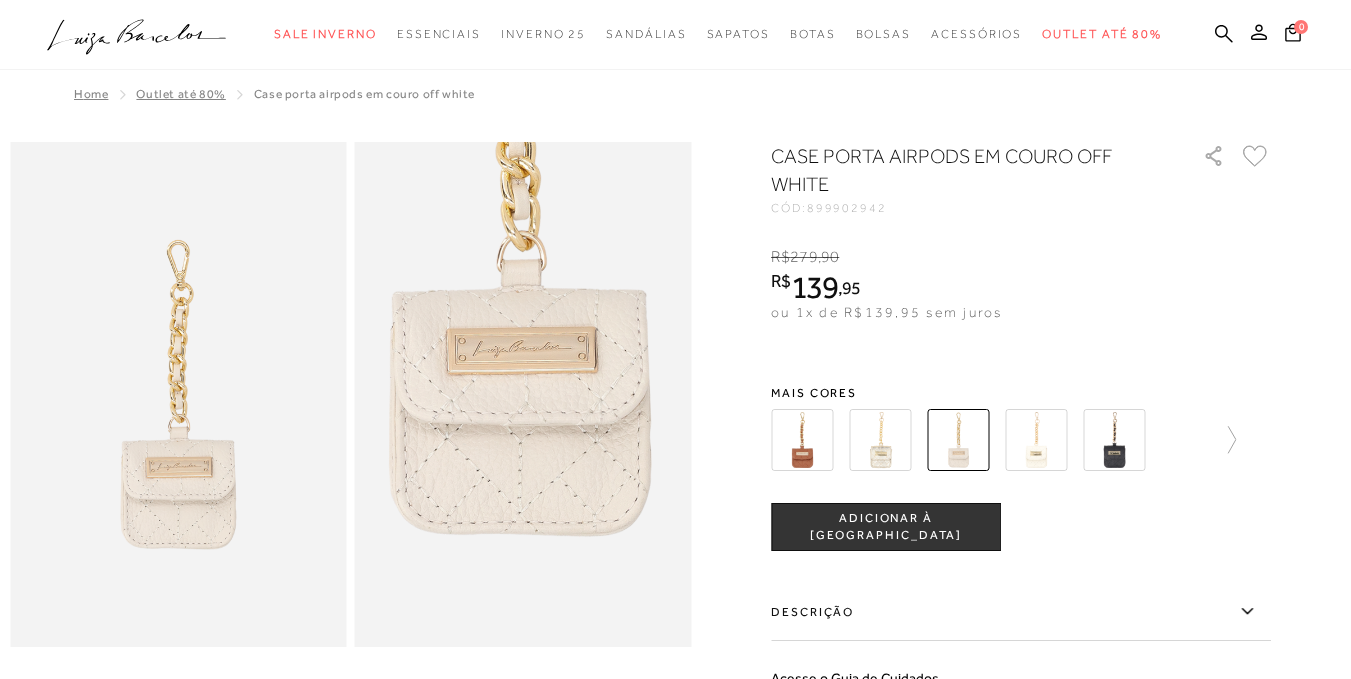 click at bounding box center (880, 440) 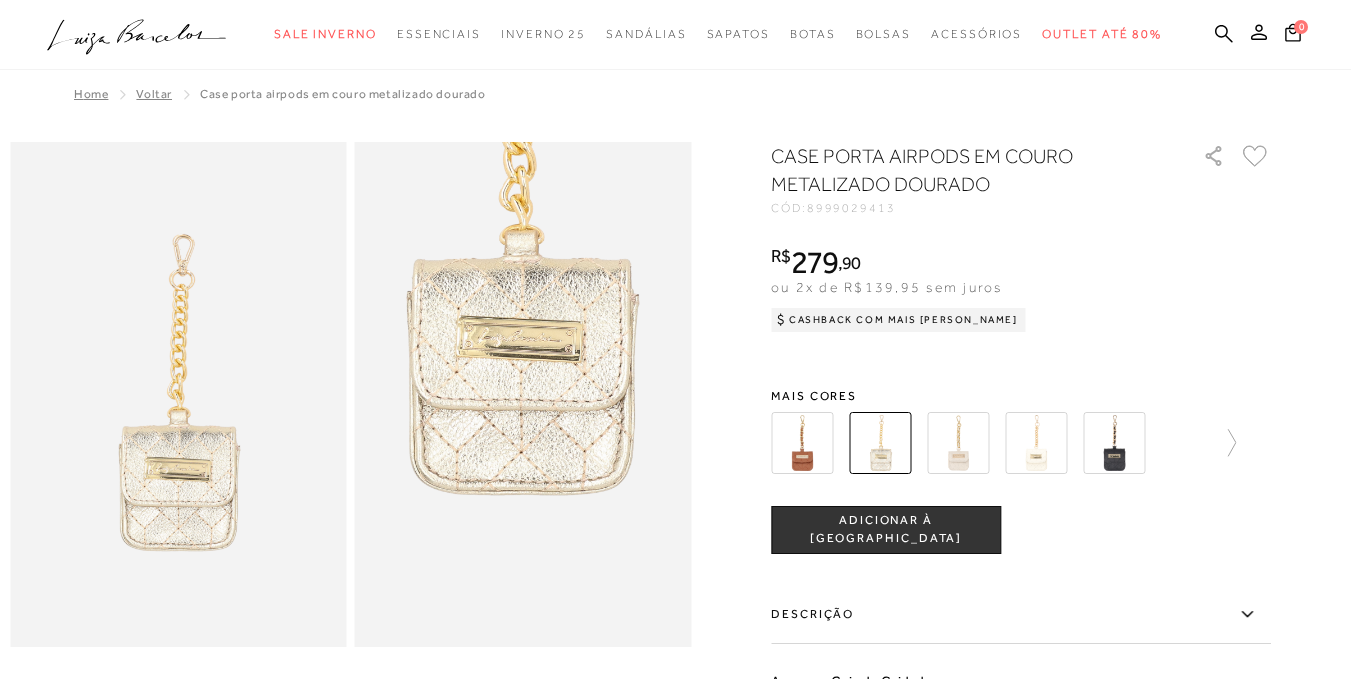 scroll, scrollTop: 0, scrollLeft: 0, axis: both 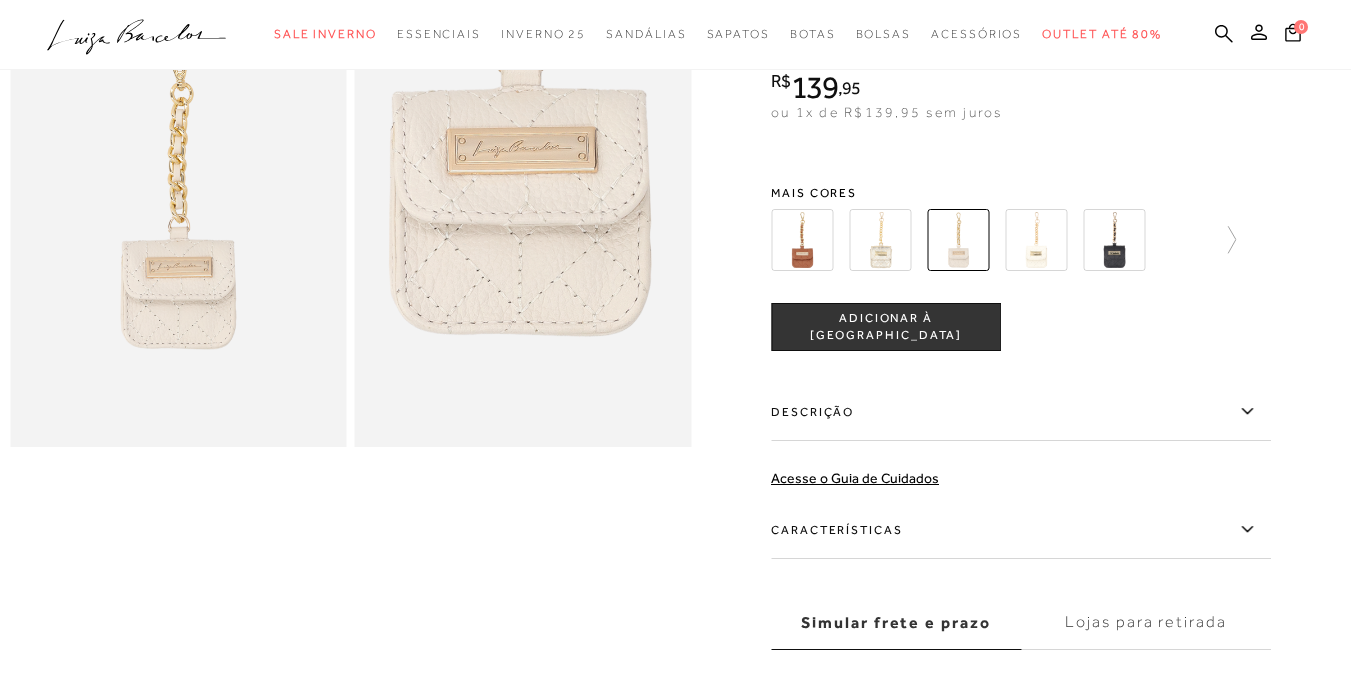 click 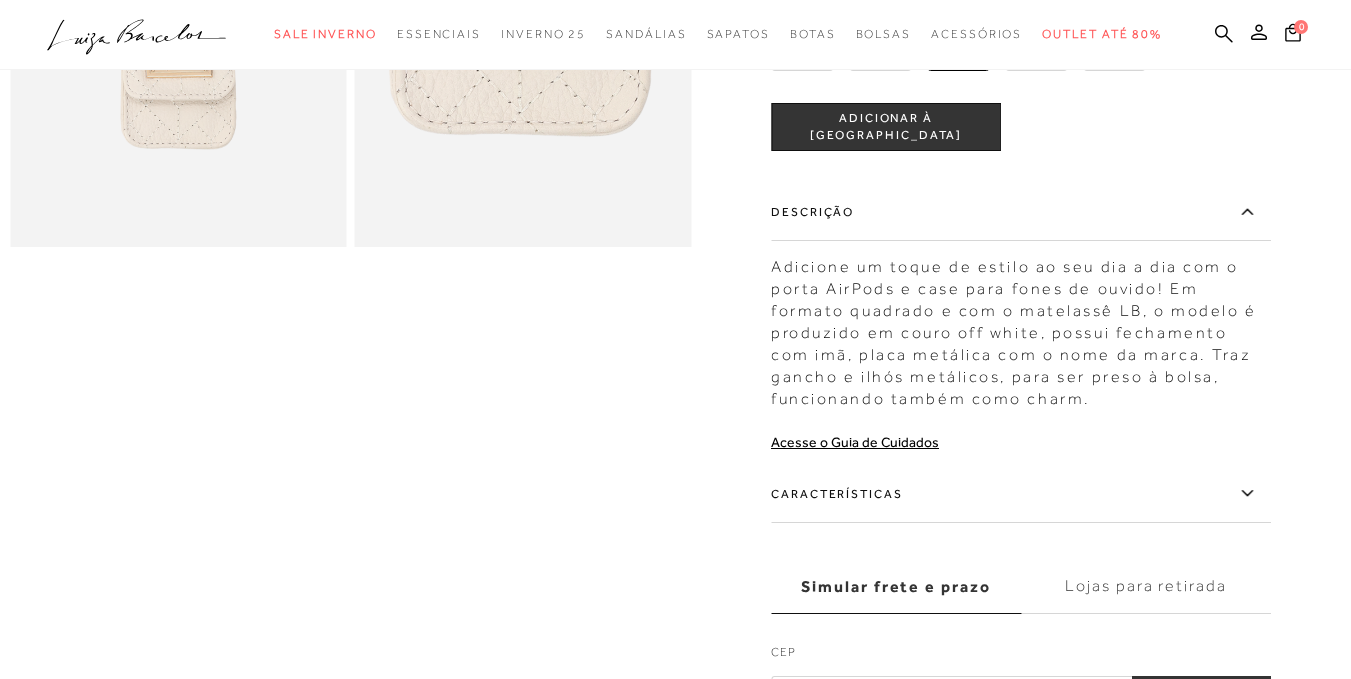 scroll, scrollTop: 500, scrollLeft: 0, axis: vertical 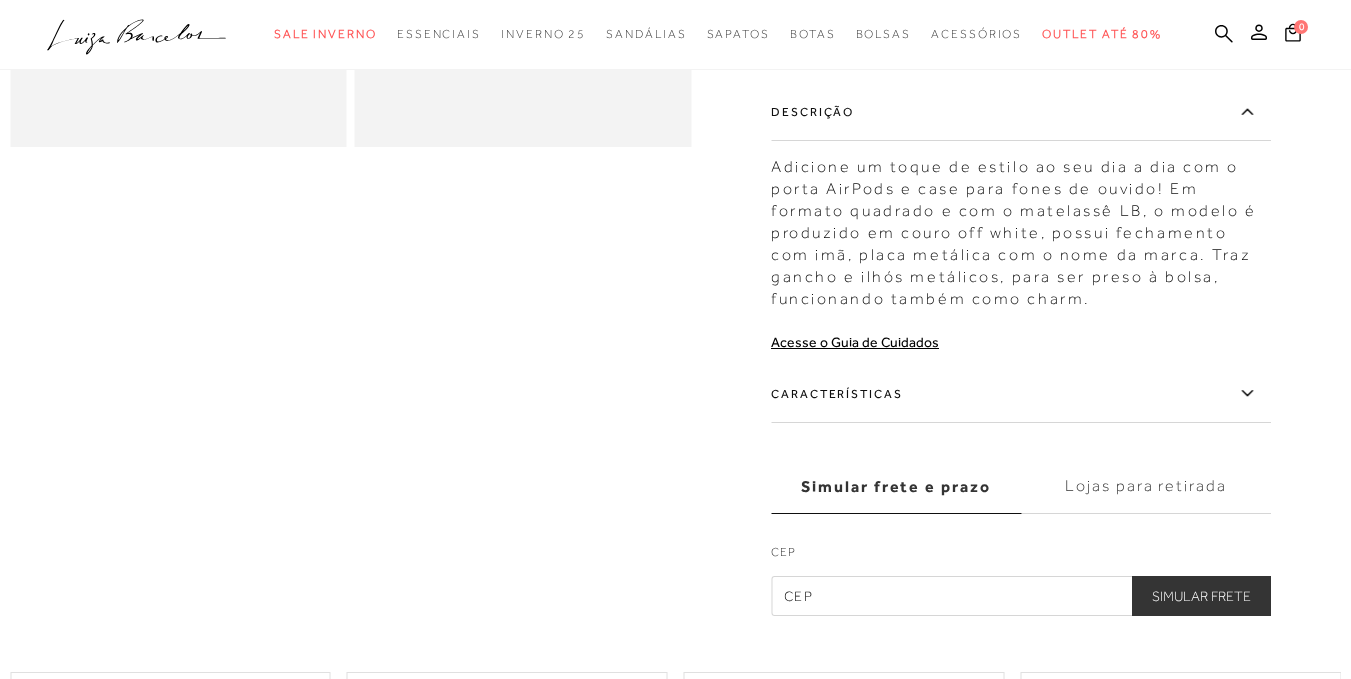 click 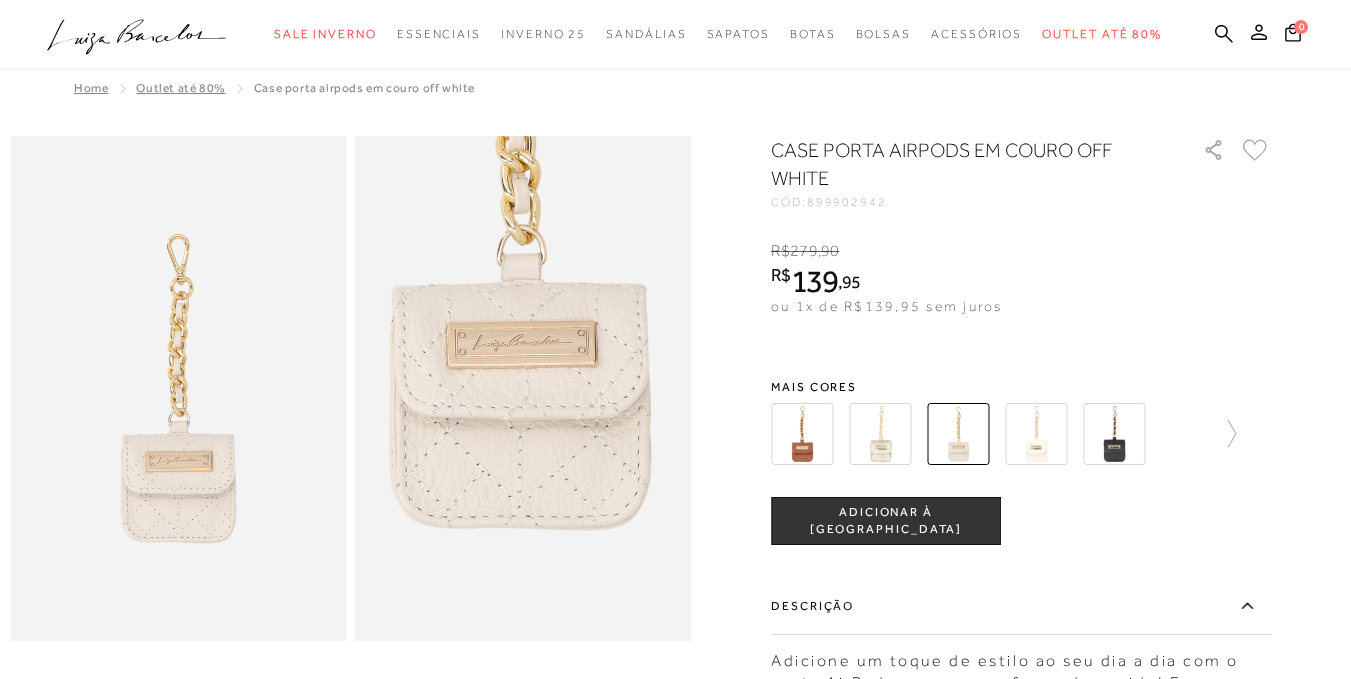 scroll, scrollTop: 0, scrollLeft: 0, axis: both 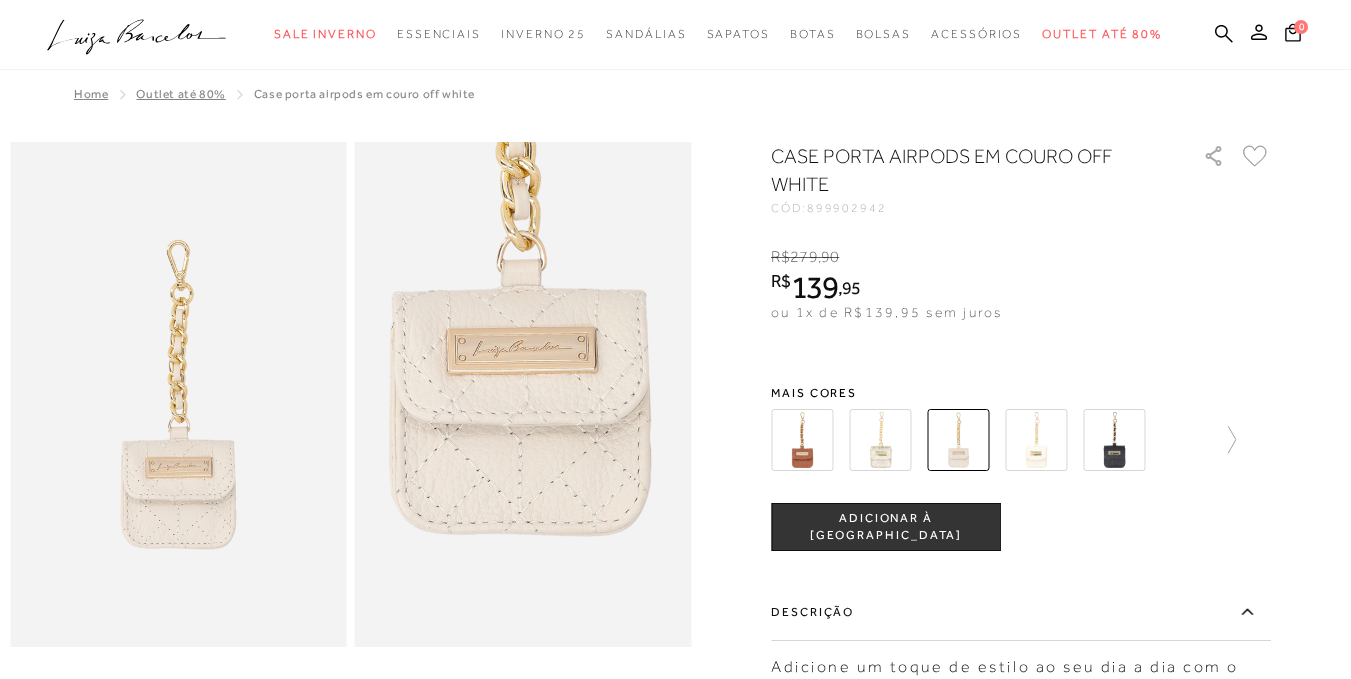 click at bounding box center [1036, 440] 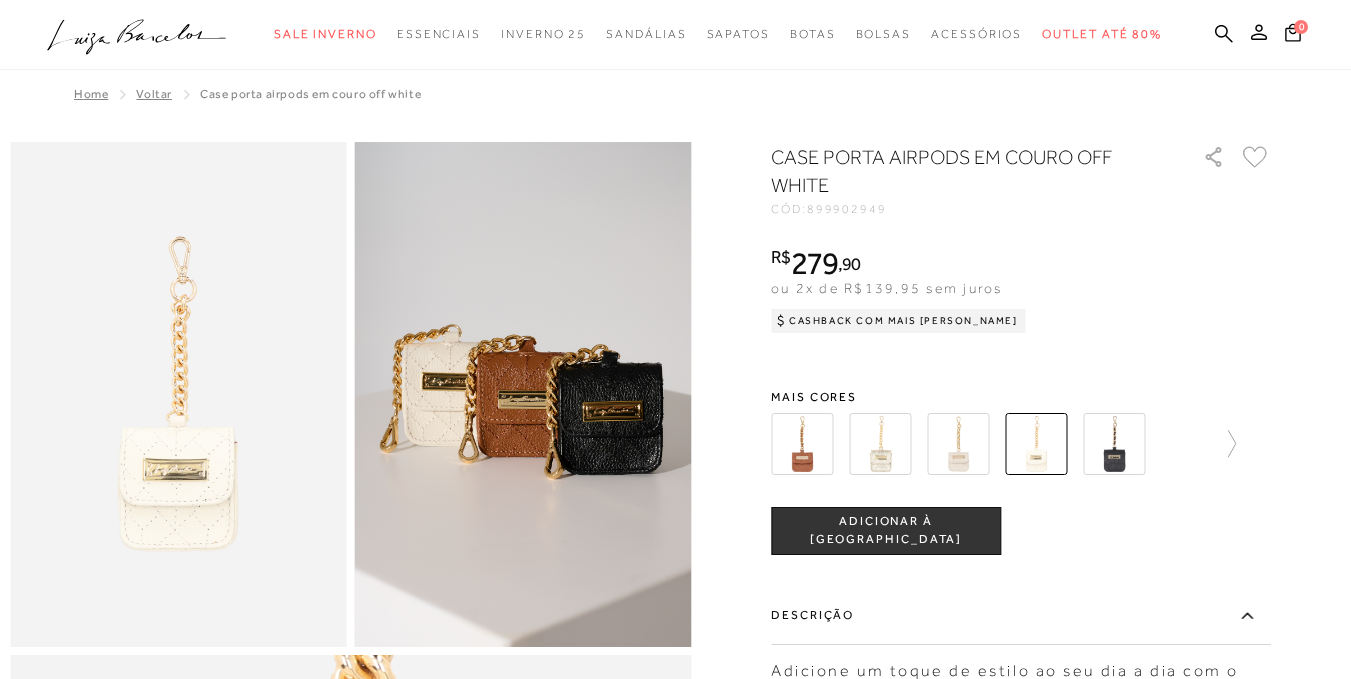 scroll, scrollTop: 0, scrollLeft: 0, axis: both 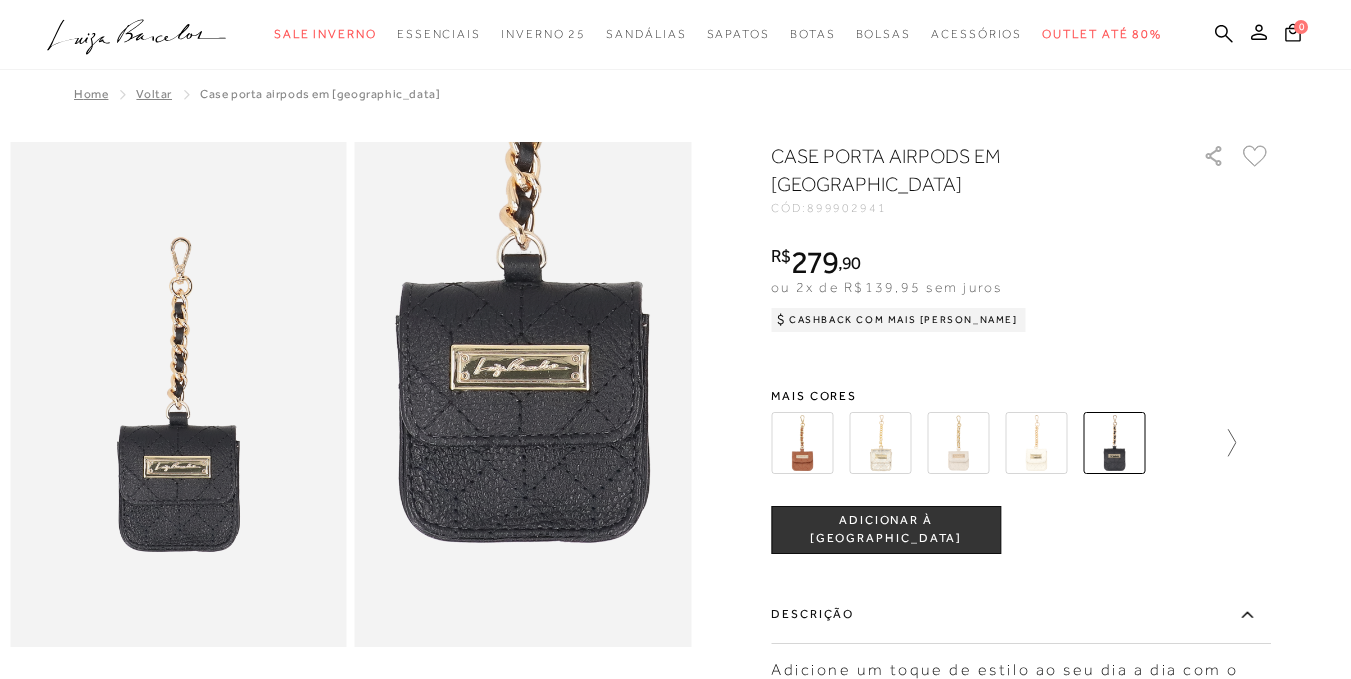 click 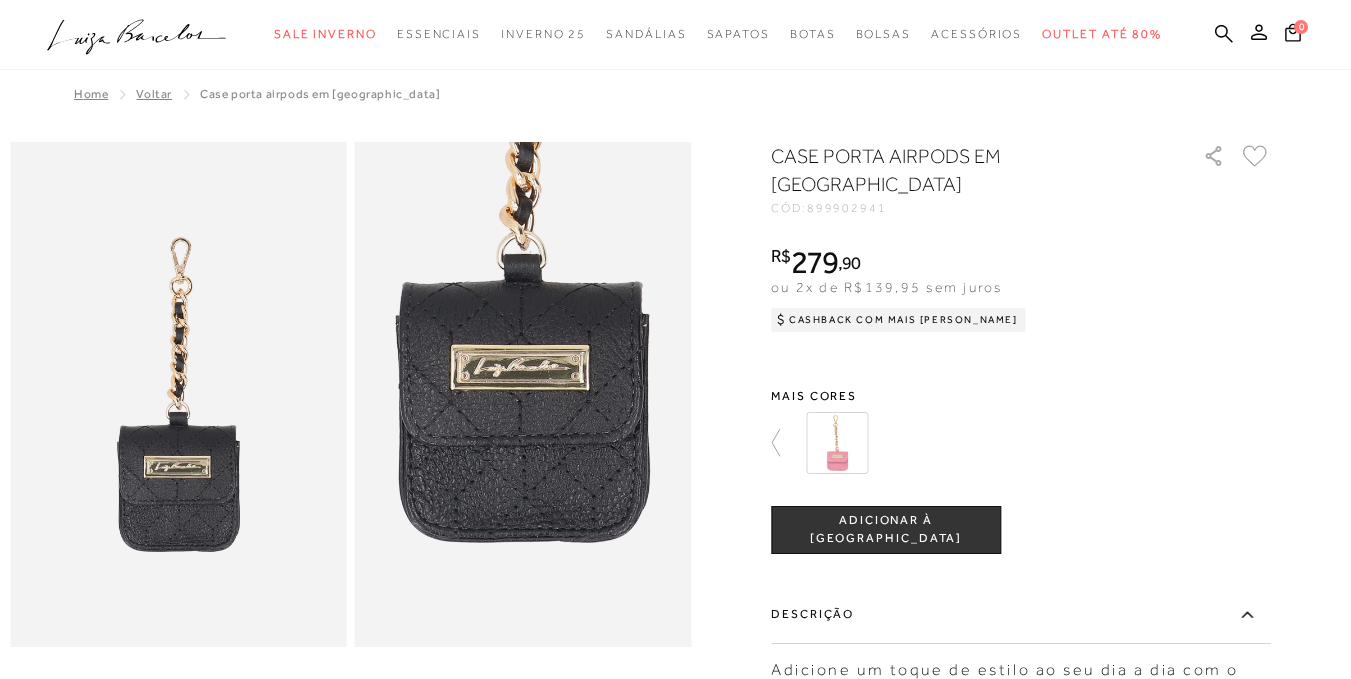 click at bounding box center [675, 679] 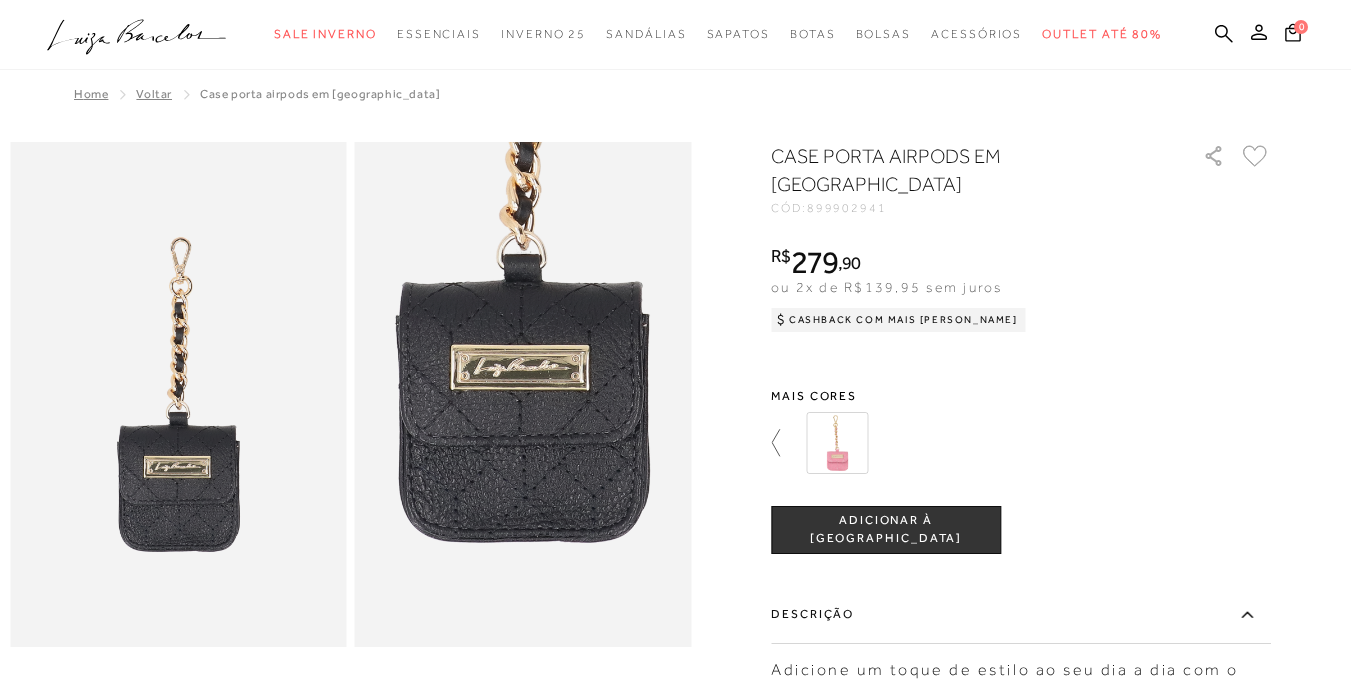 click 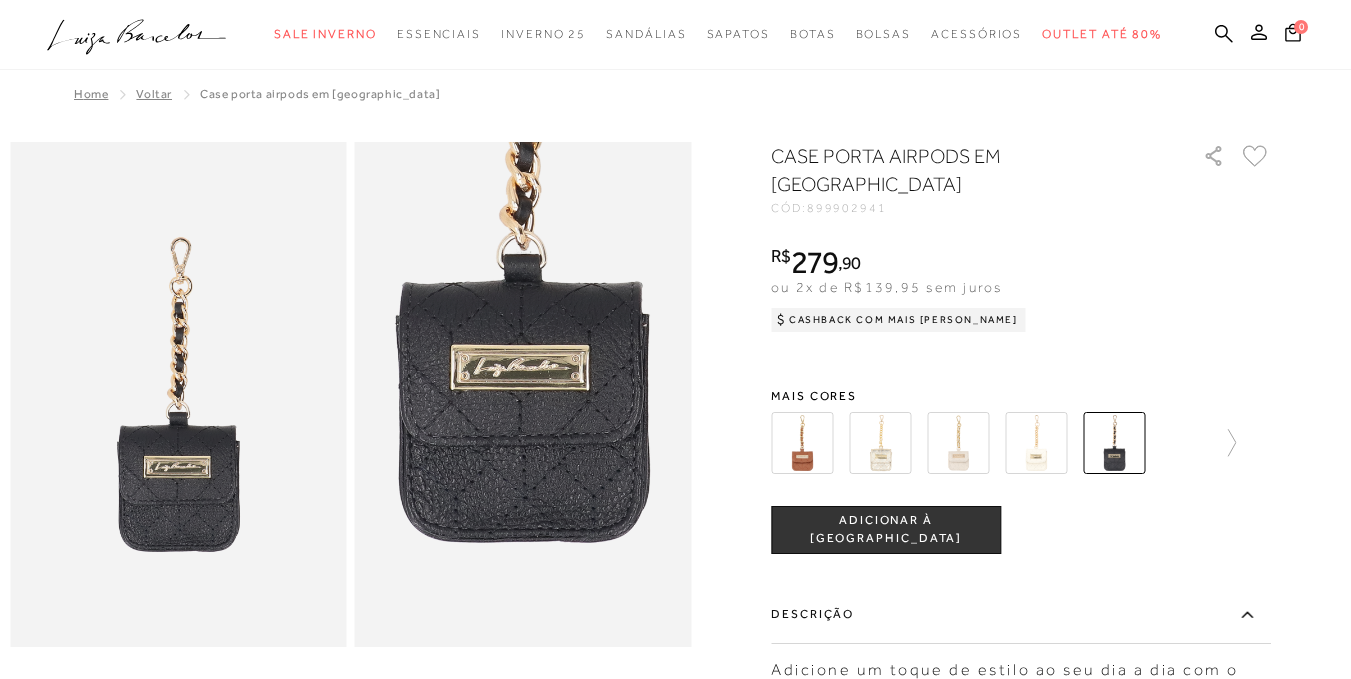 click at bounding box center [802, 443] 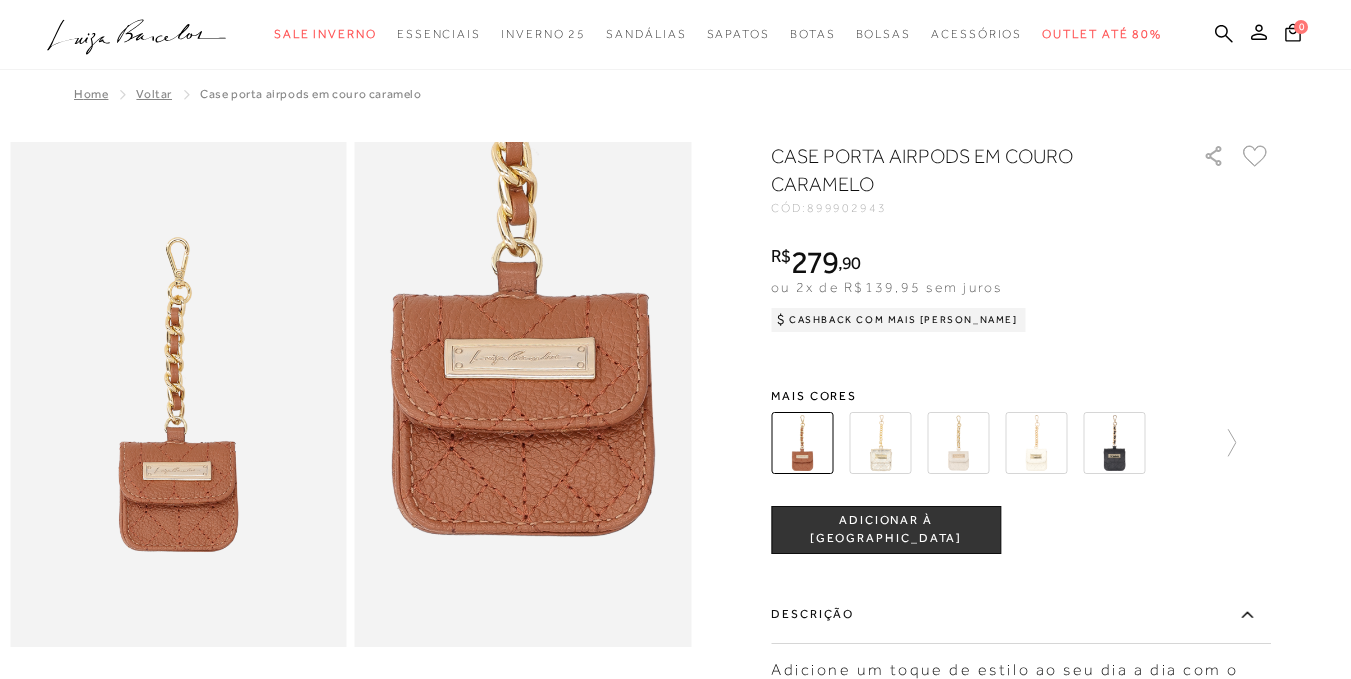 scroll, scrollTop: 0, scrollLeft: 0, axis: both 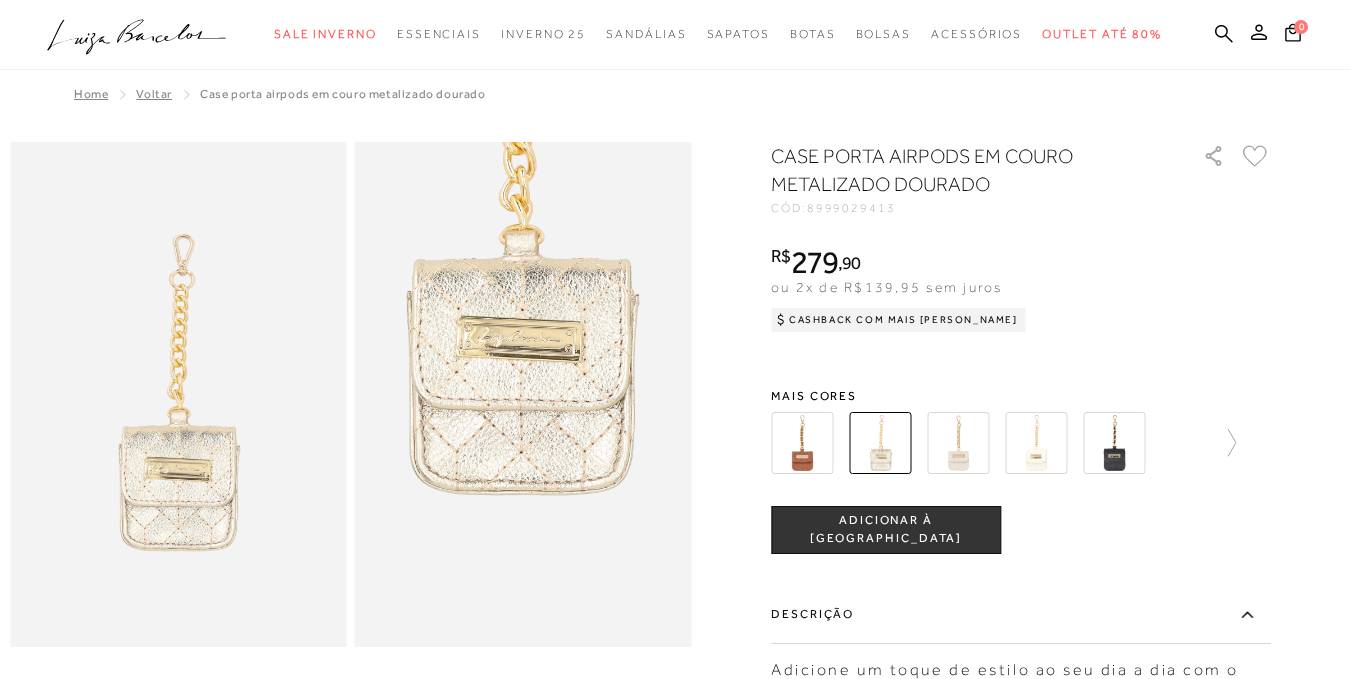 click at bounding box center (958, 443) 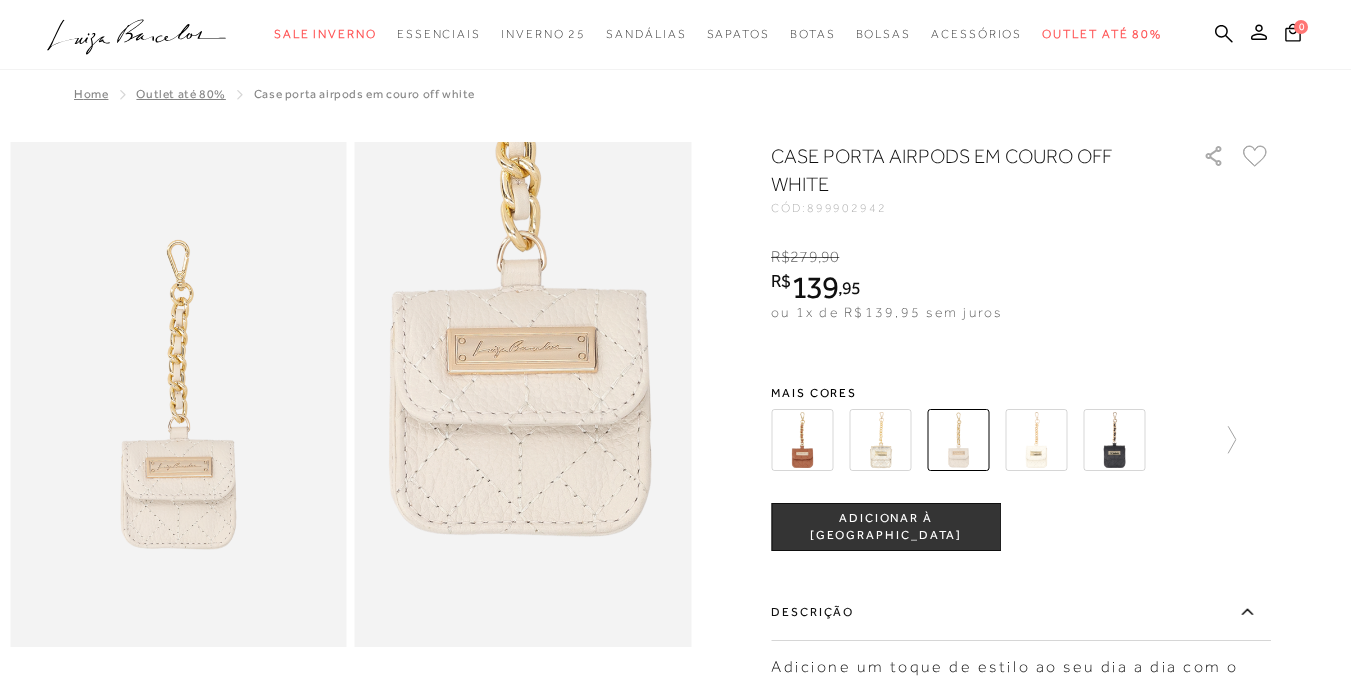 scroll, scrollTop: 0, scrollLeft: 0, axis: both 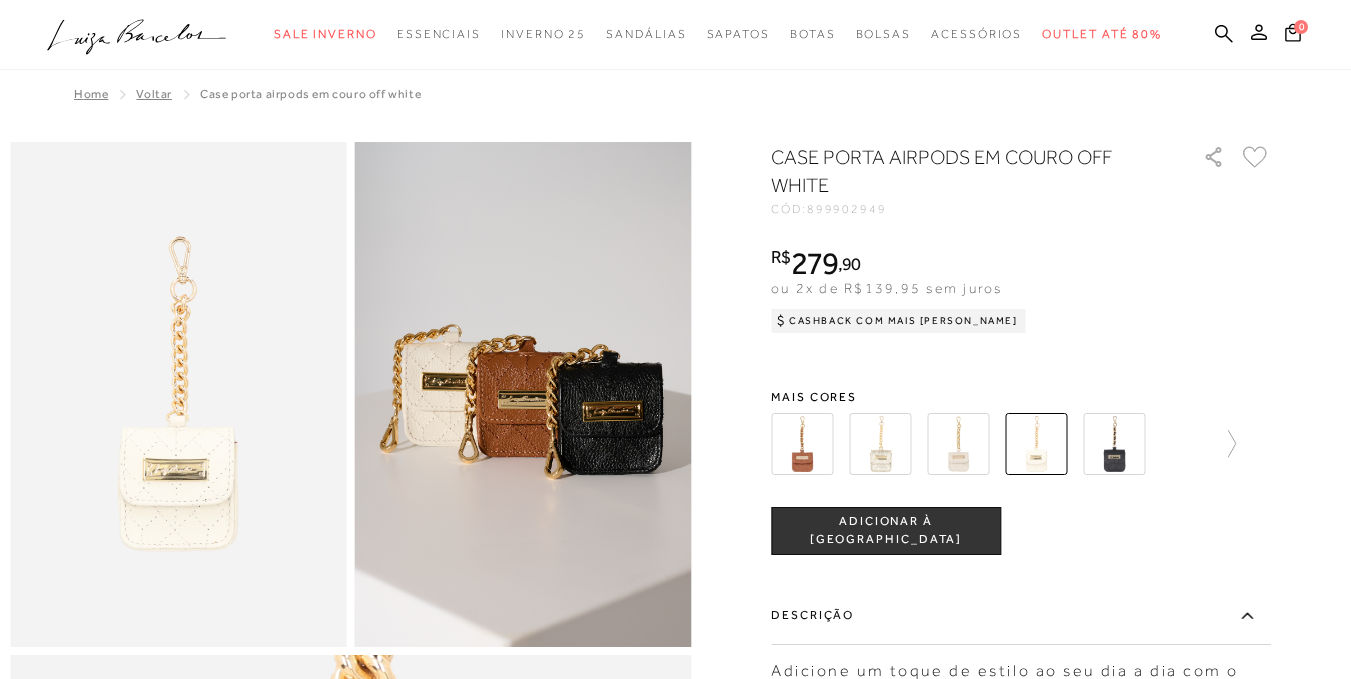 click at bounding box center [958, 444] 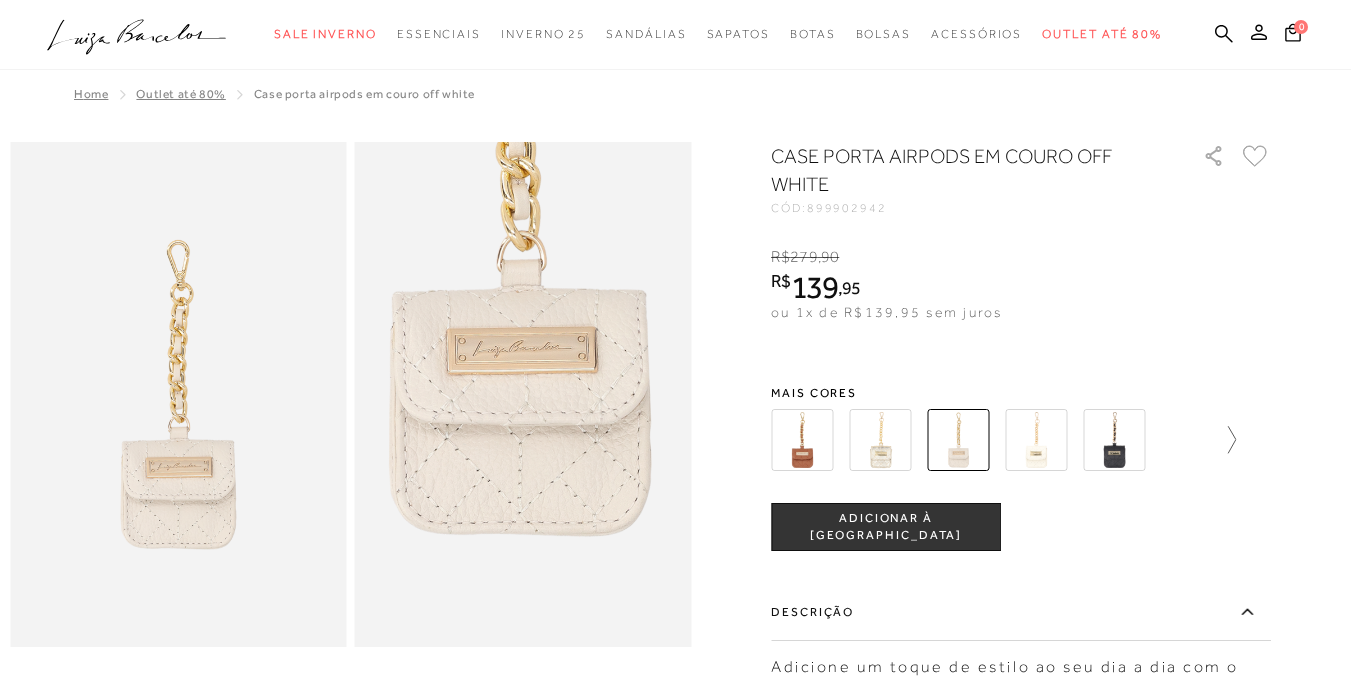 scroll, scrollTop: 0, scrollLeft: 0, axis: both 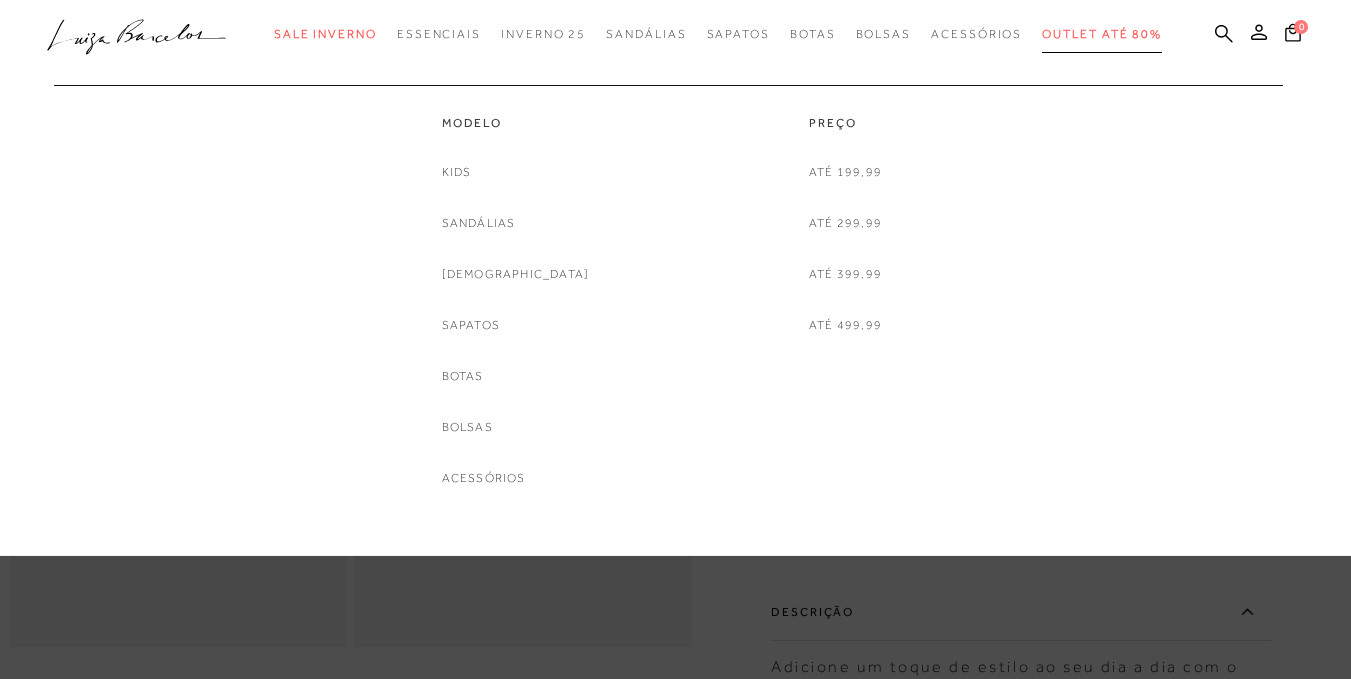 click on "Outlet até 80%" at bounding box center (1102, 34) 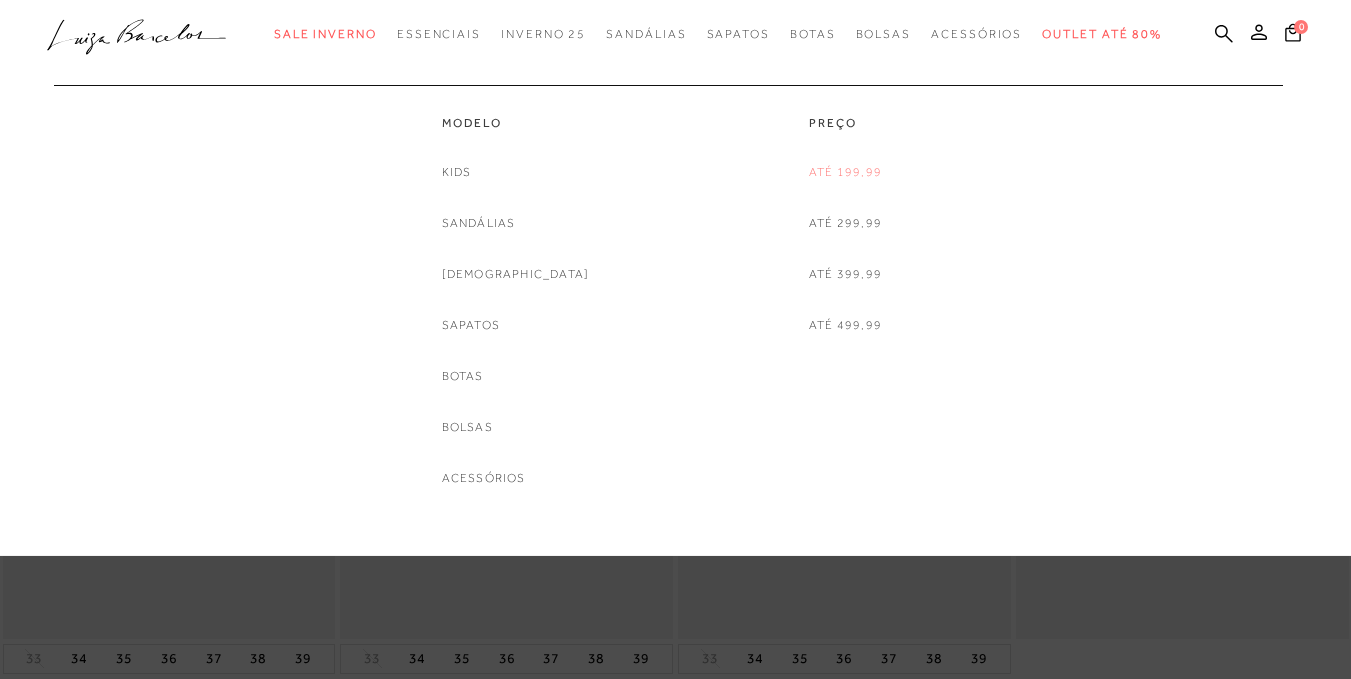 click on "Até 199,99" at bounding box center (845, 172) 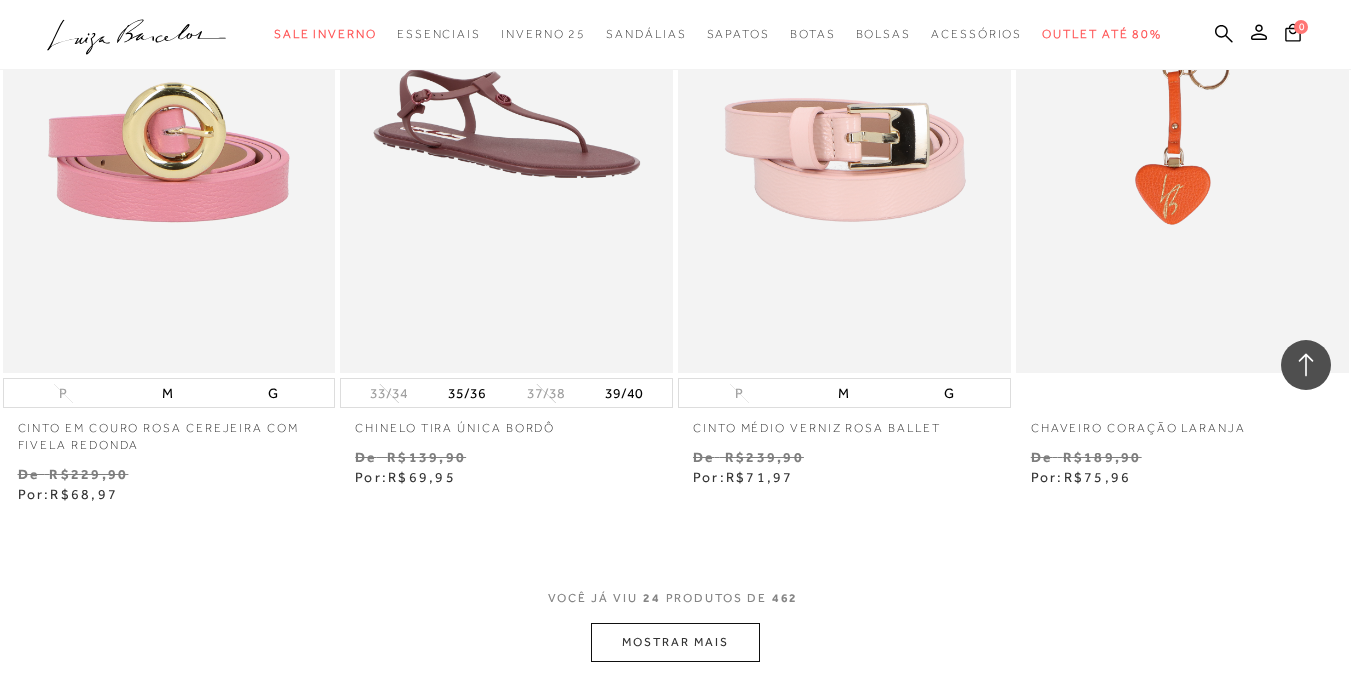 scroll, scrollTop: 3600, scrollLeft: 0, axis: vertical 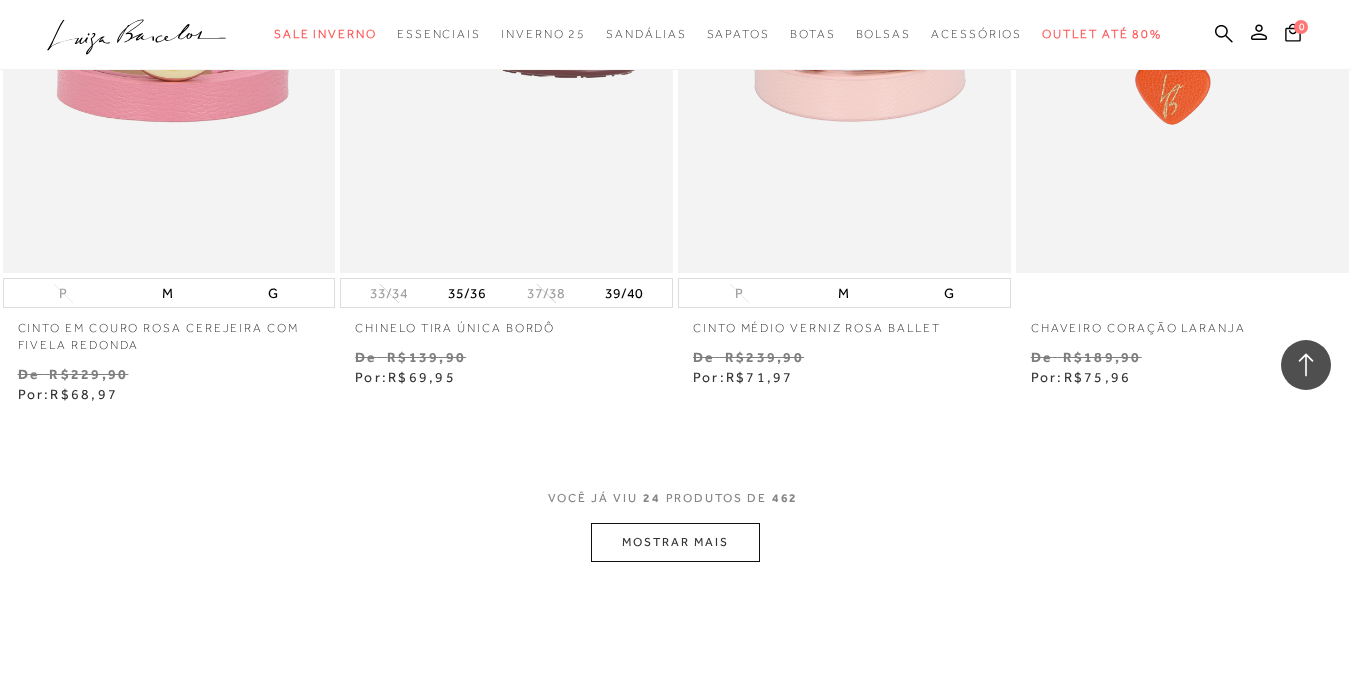click on "MOSTRAR MAIS" at bounding box center [675, 542] 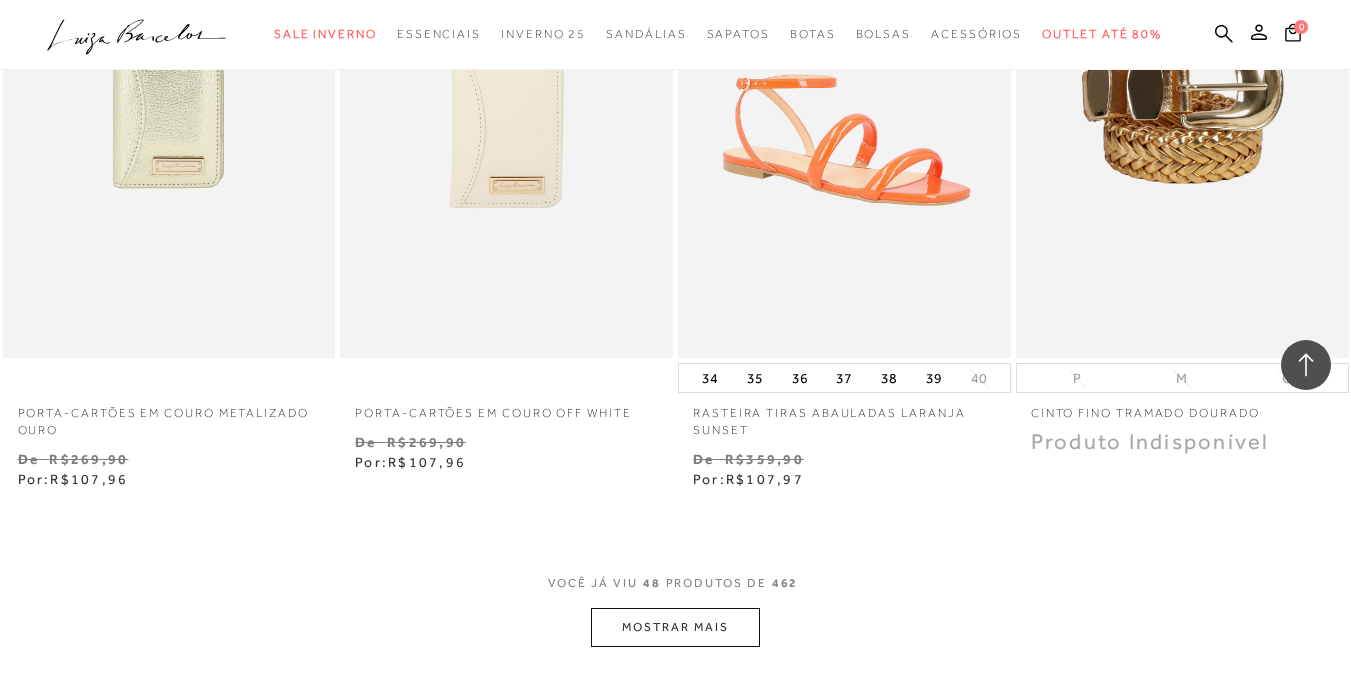scroll, scrollTop: 7500, scrollLeft: 0, axis: vertical 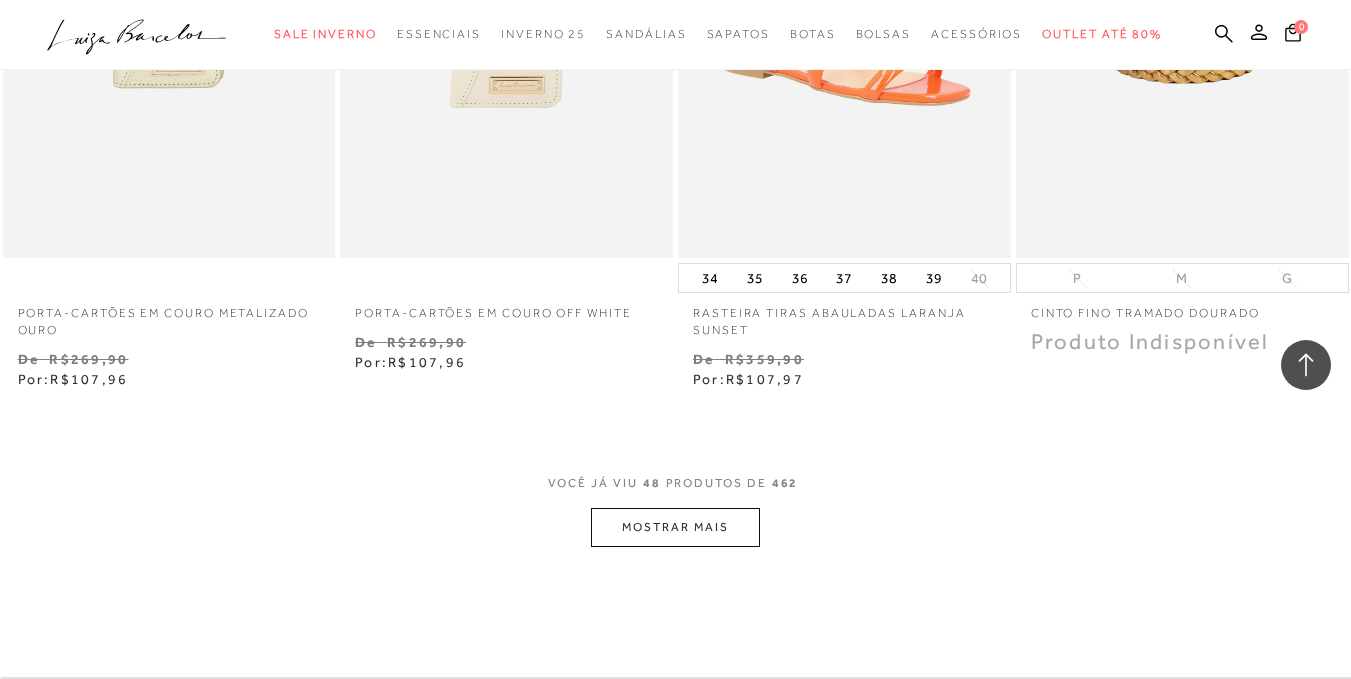 click on "MOSTRAR MAIS" at bounding box center (675, 527) 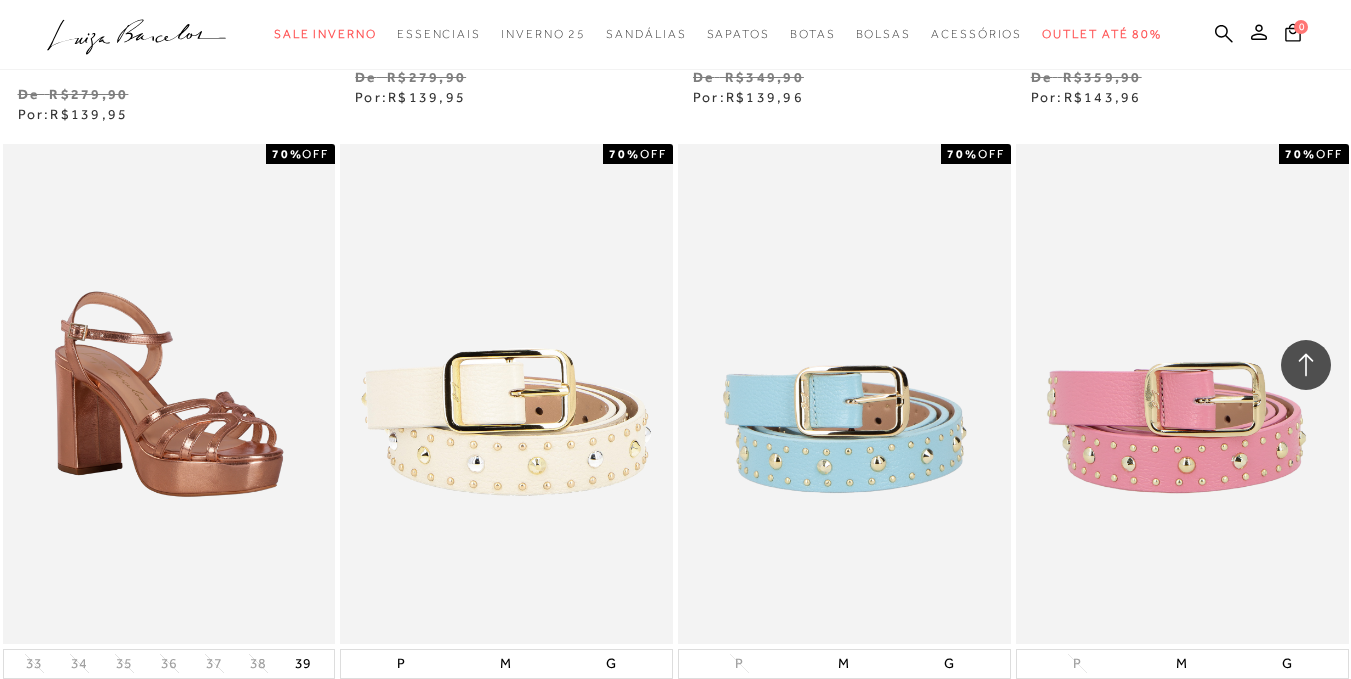 scroll, scrollTop: 11300, scrollLeft: 0, axis: vertical 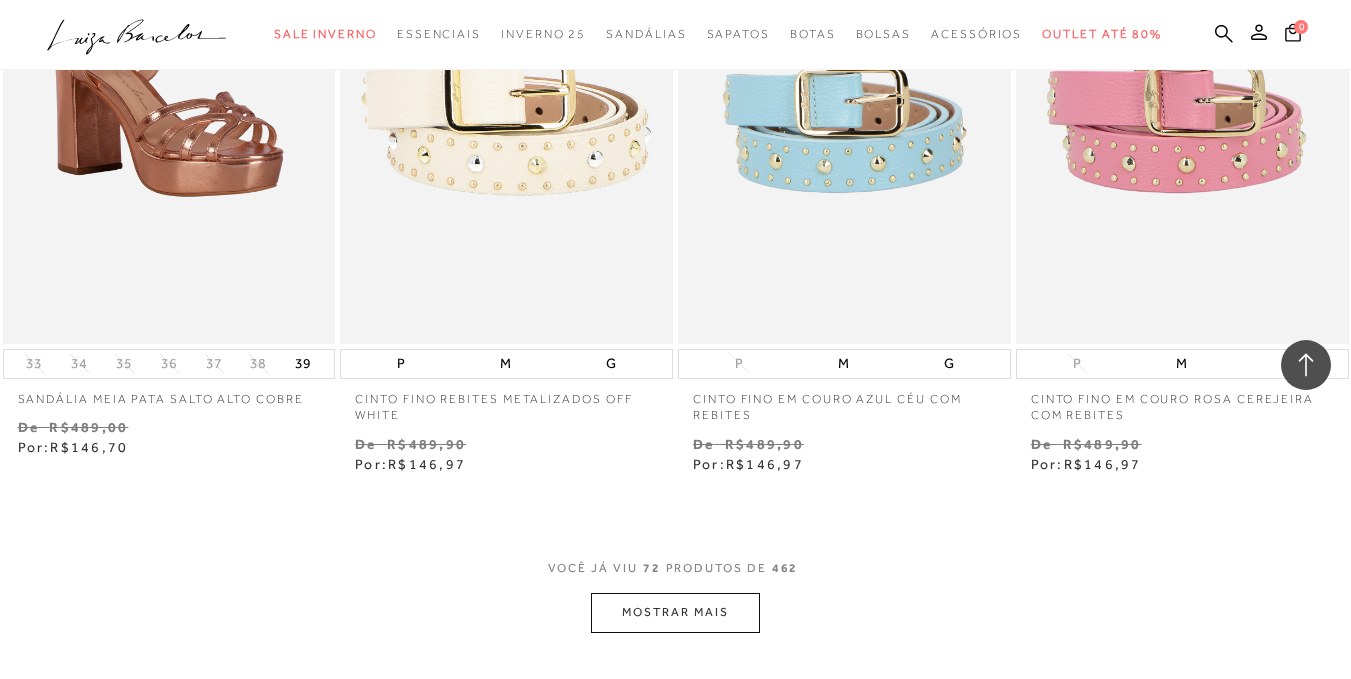 click on "MOSTRAR MAIS" at bounding box center [675, 612] 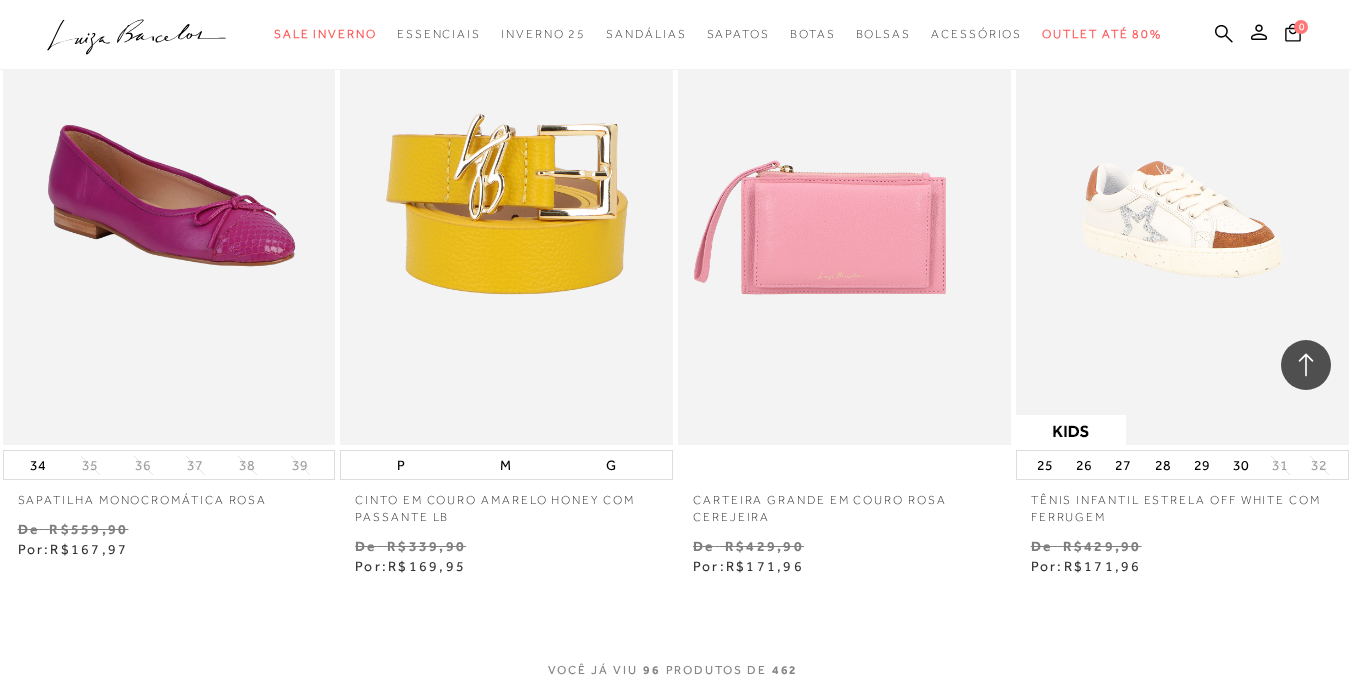 scroll, scrollTop: 15400, scrollLeft: 0, axis: vertical 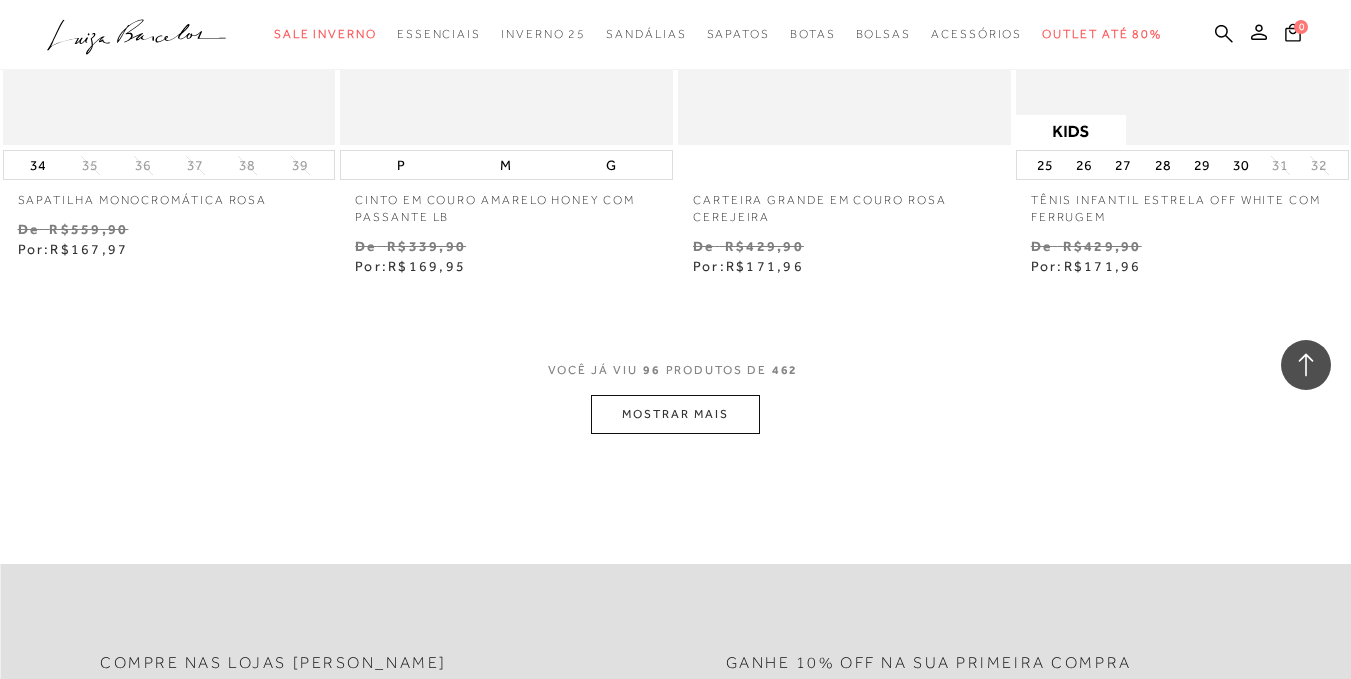 click on "MOSTRAR MAIS" at bounding box center [675, 414] 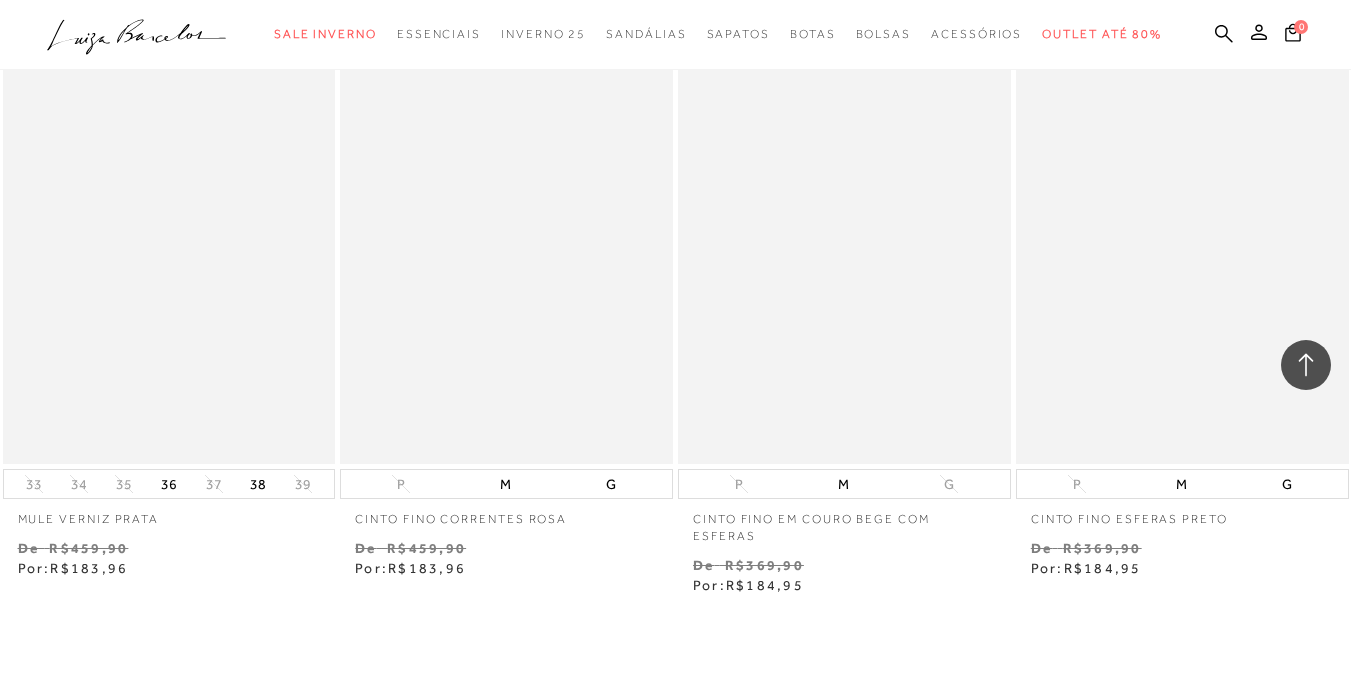 scroll, scrollTop: 19200, scrollLeft: 0, axis: vertical 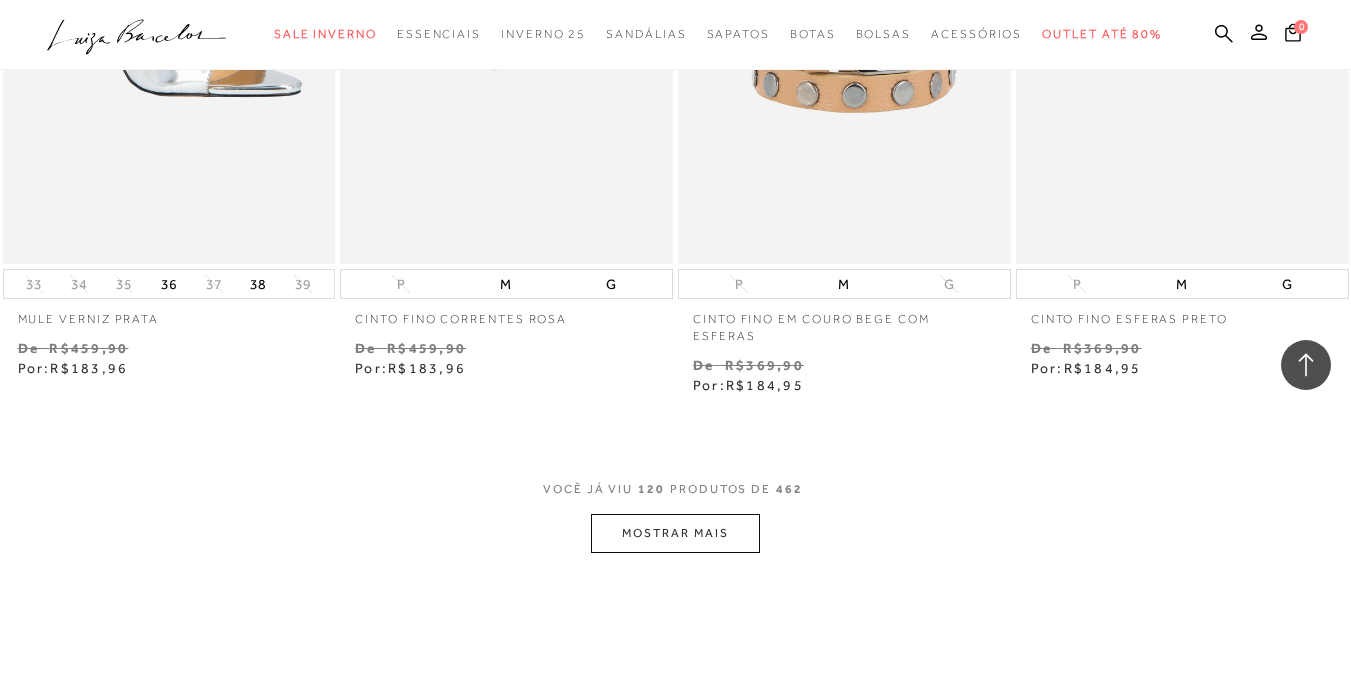 click on "MOSTRAR MAIS" at bounding box center [675, 533] 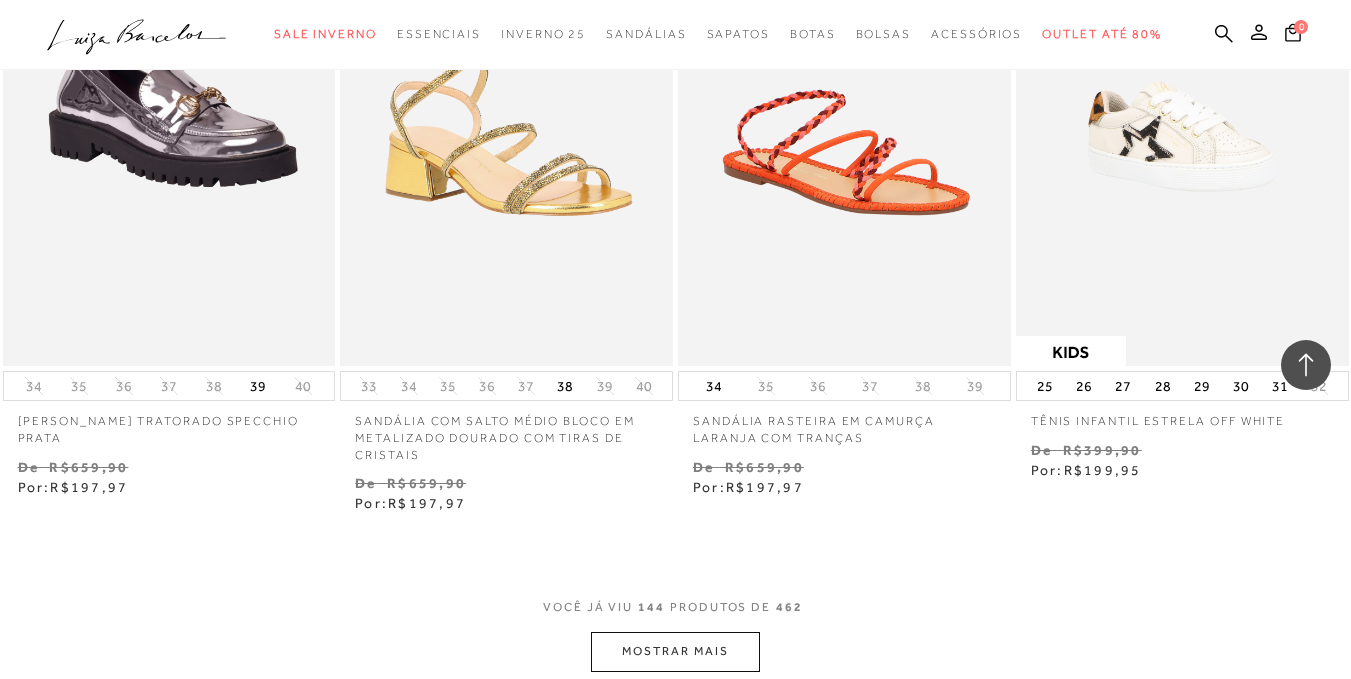 scroll, scrollTop: 23100, scrollLeft: 0, axis: vertical 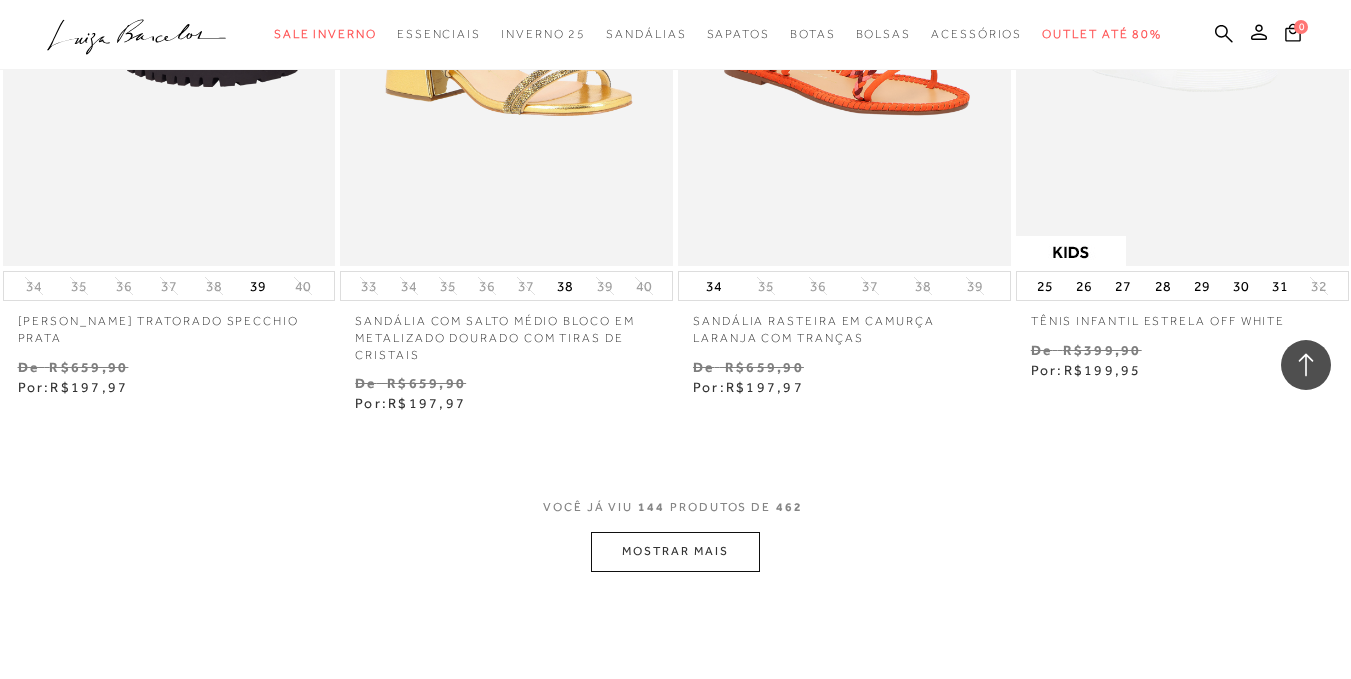 click on "MOSTRAR MAIS" at bounding box center [675, 551] 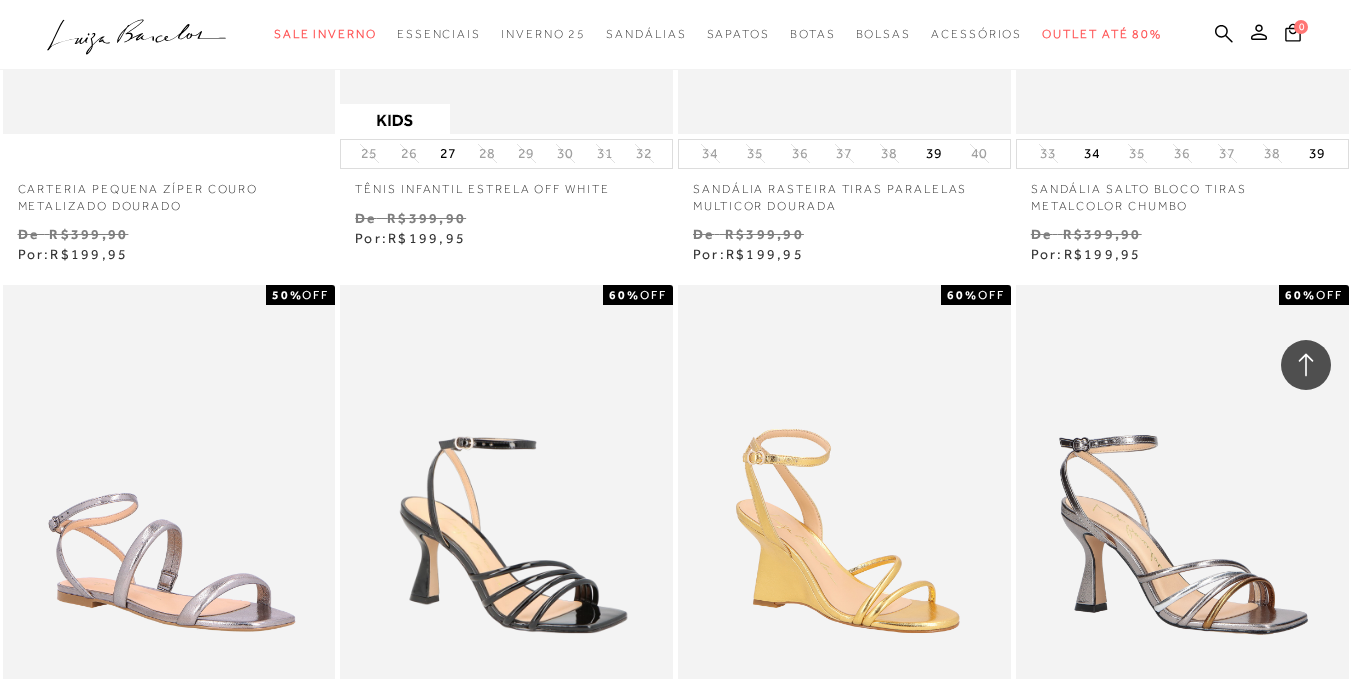 scroll, scrollTop: 24800, scrollLeft: 0, axis: vertical 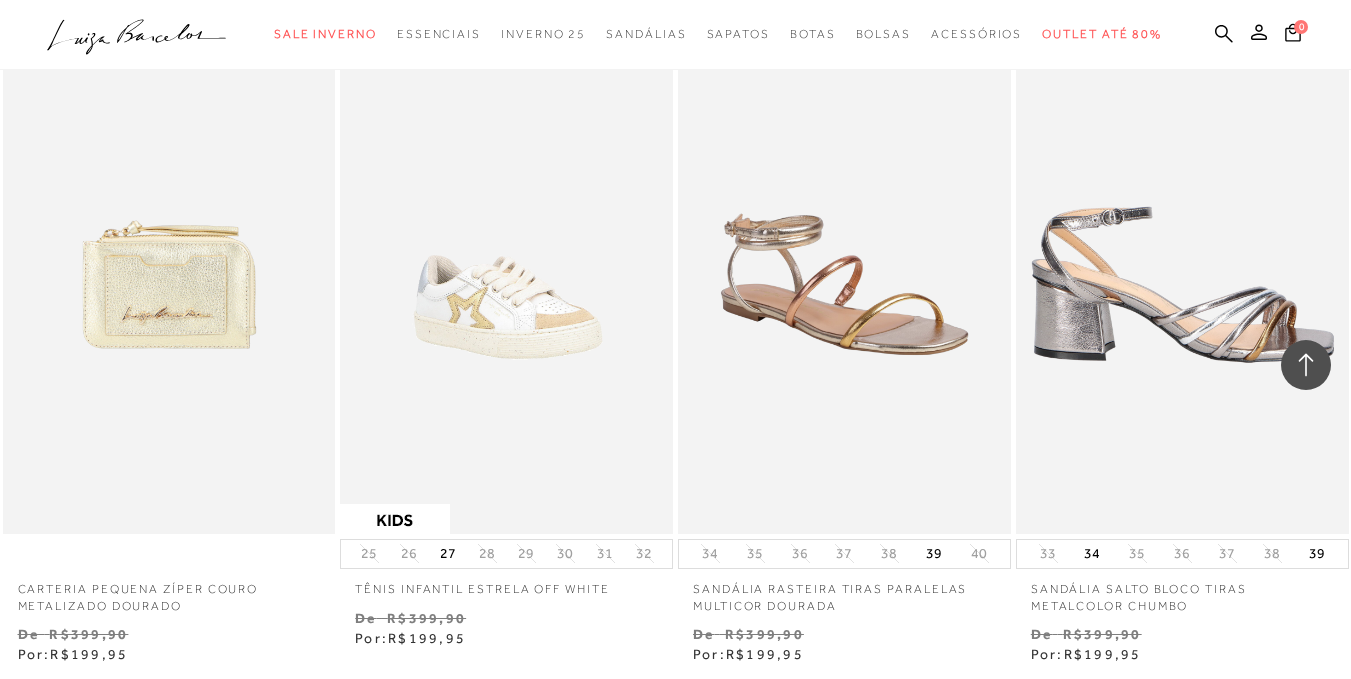click at bounding box center (1183, 284) 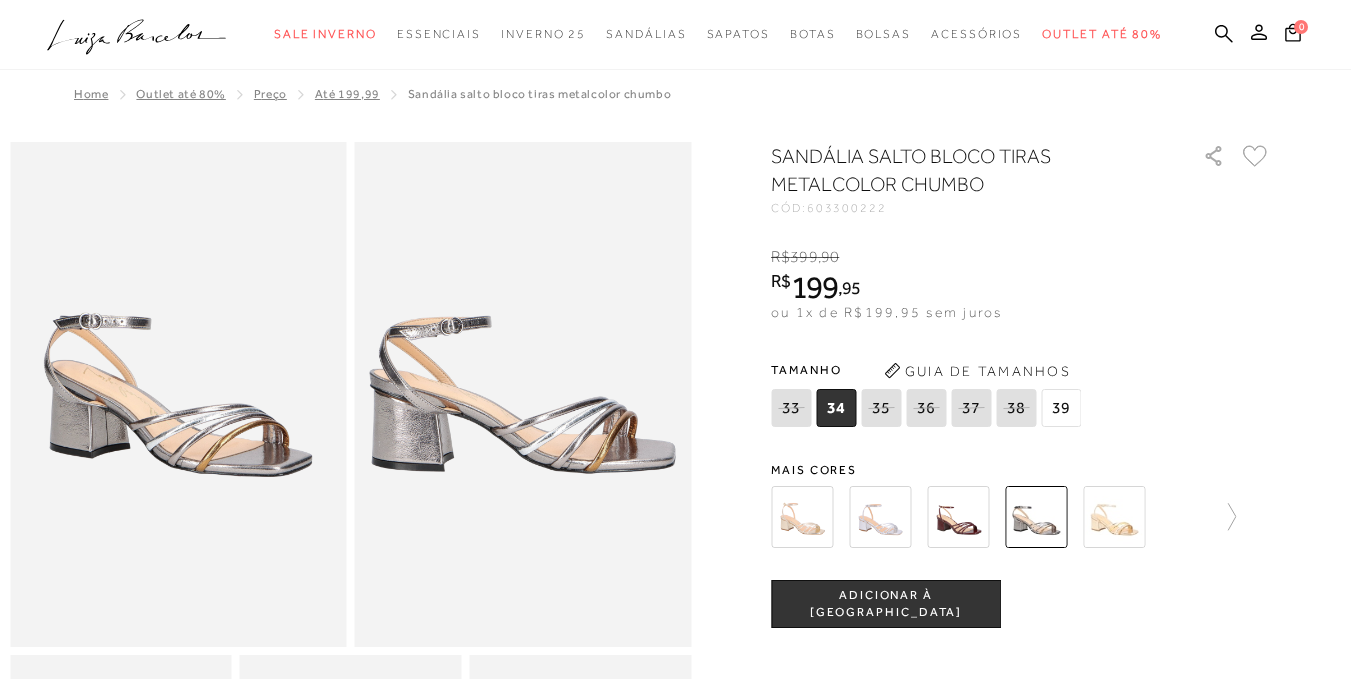 scroll, scrollTop: 0, scrollLeft: 0, axis: both 